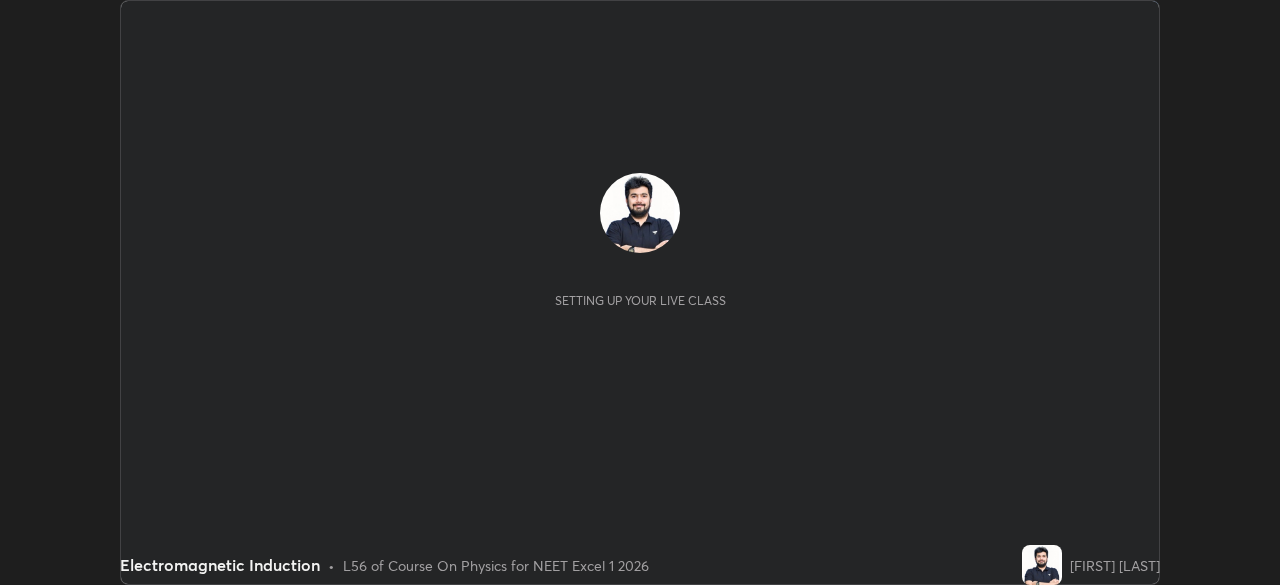 scroll, scrollTop: 0, scrollLeft: 0, axis: both 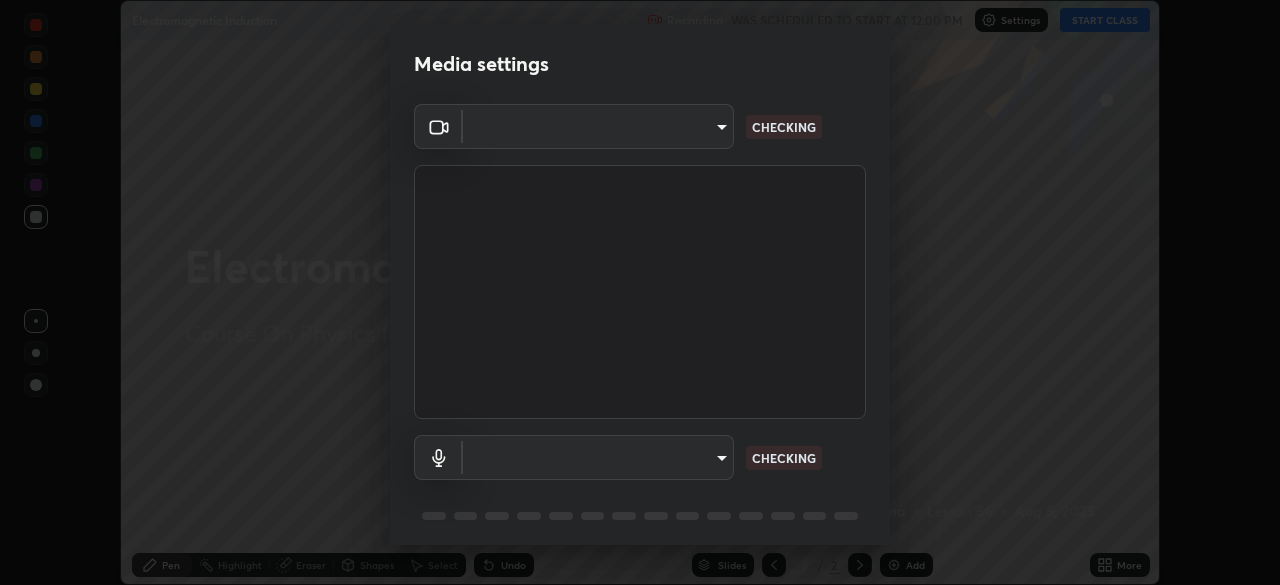 type on "6fd5a11214182fe3dbcd63879dc51230d69f1da36812afabedb7f77605f255ed" 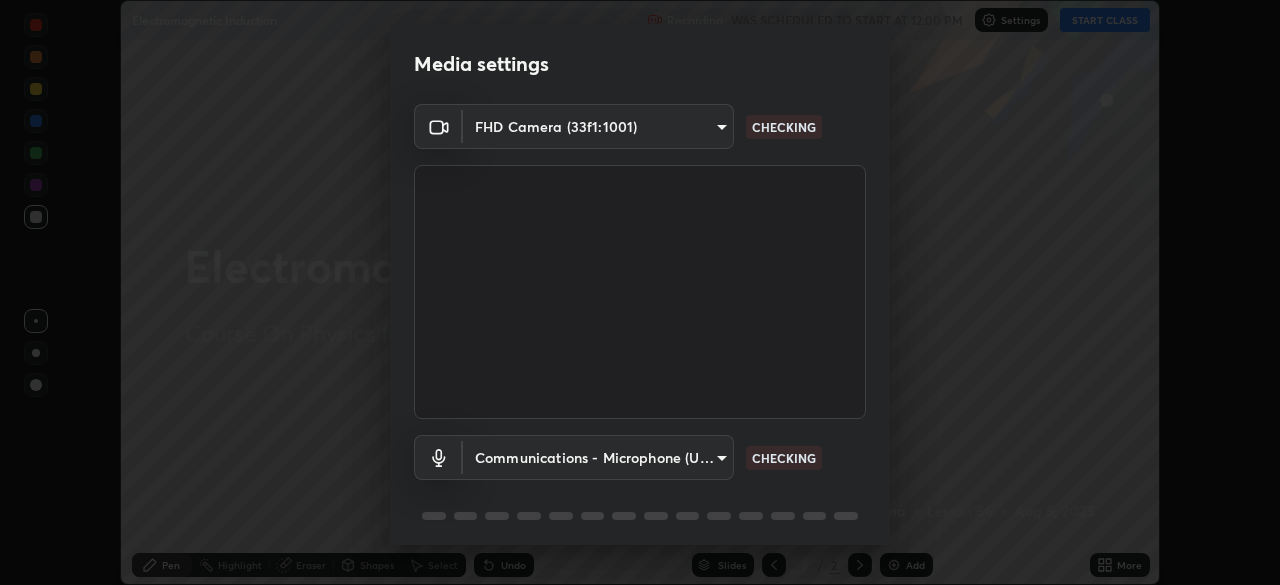 click on "Erase all Electromagnetic Induction Recording WAS SCHEDULED TO START AT  12:00 PM Settings START CLASS Setting up your live class Electromagnetic Induction • L56 of Course On Physics for NEET Excel 1 2026 [FIRST] [LAST] Pen Highlight Eraser Shapes Select Undo Slides 2 / 2 Add More No doubts shared Encourage your learners to ask a doubt for better clarity Report an issue Reason for reporting Buffering Chat not working Audio - Video sync issue Educator video quality low ​ Attach an image Report Media settings FHD Camera (33f1:1001) [HASH] [HASH] WORKING Communications - Microphone (USB PnP Sound Device) communications CHECKING 1 / 5 Next" at bounding box center (640, 292) 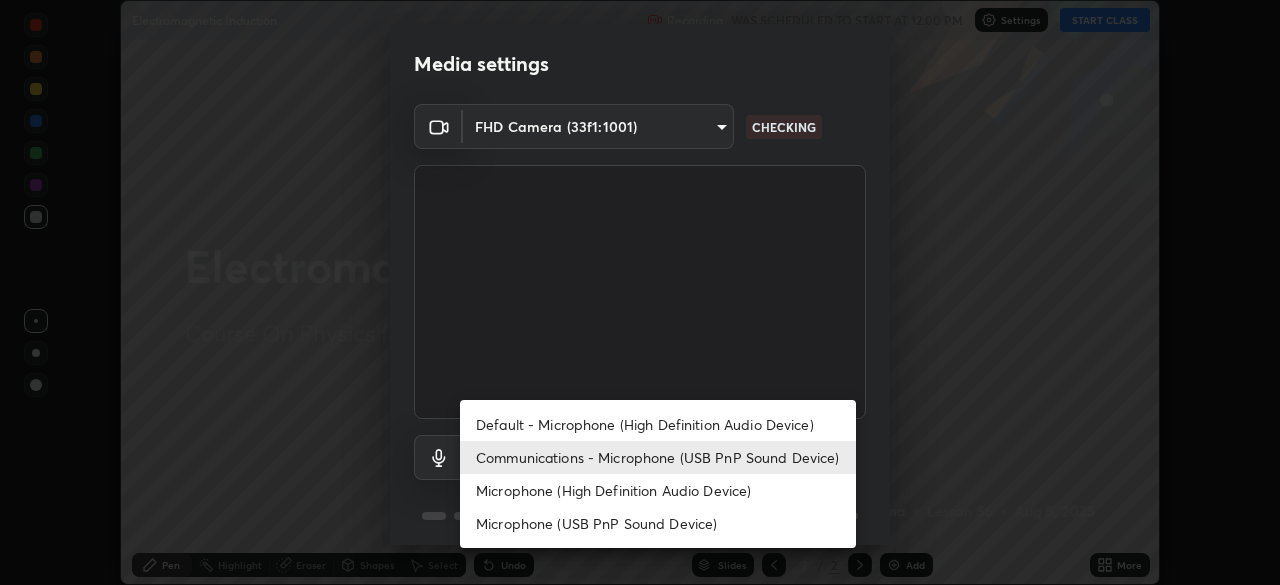 click on "Default - Microphone (High Definition Audio Device)" at bounding box center [658, 424] 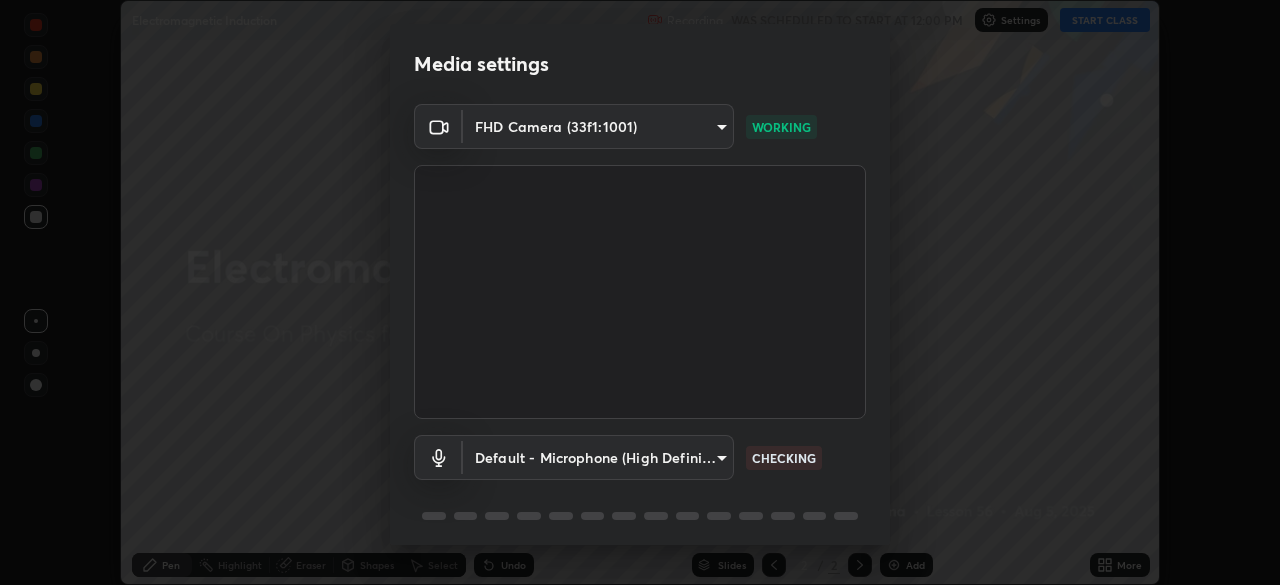 click on "Default - Microphone (High Definition Audio Device) default CHECKING" at bounding box center [640, 485] 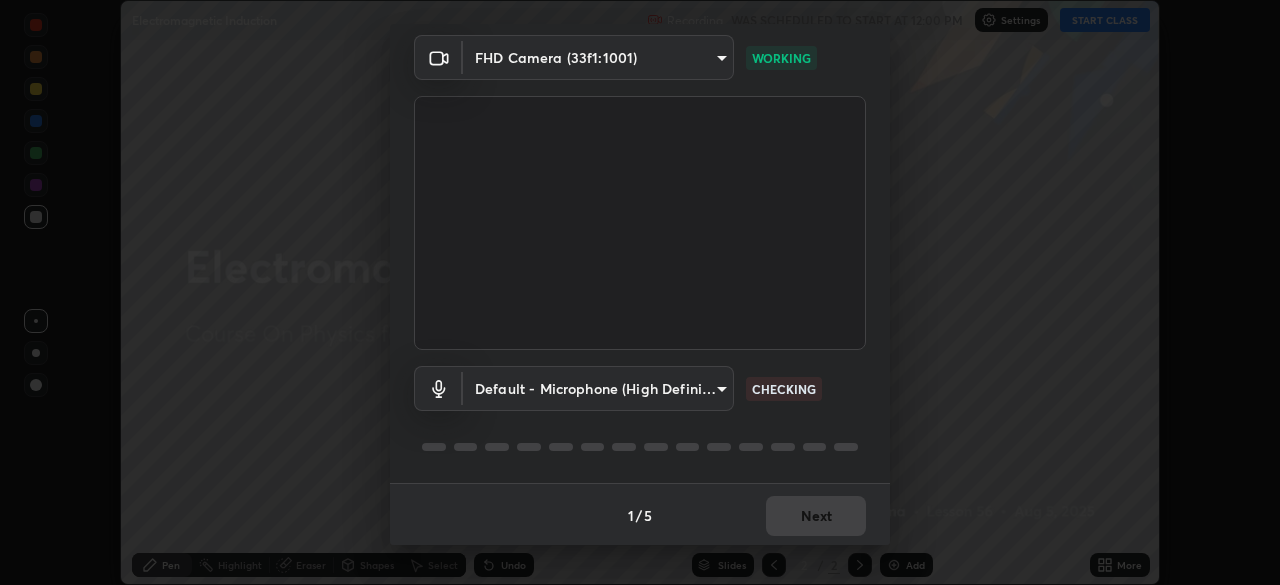 scroll, scrollTop: 71, scrollLeft: 0, axis: vertical 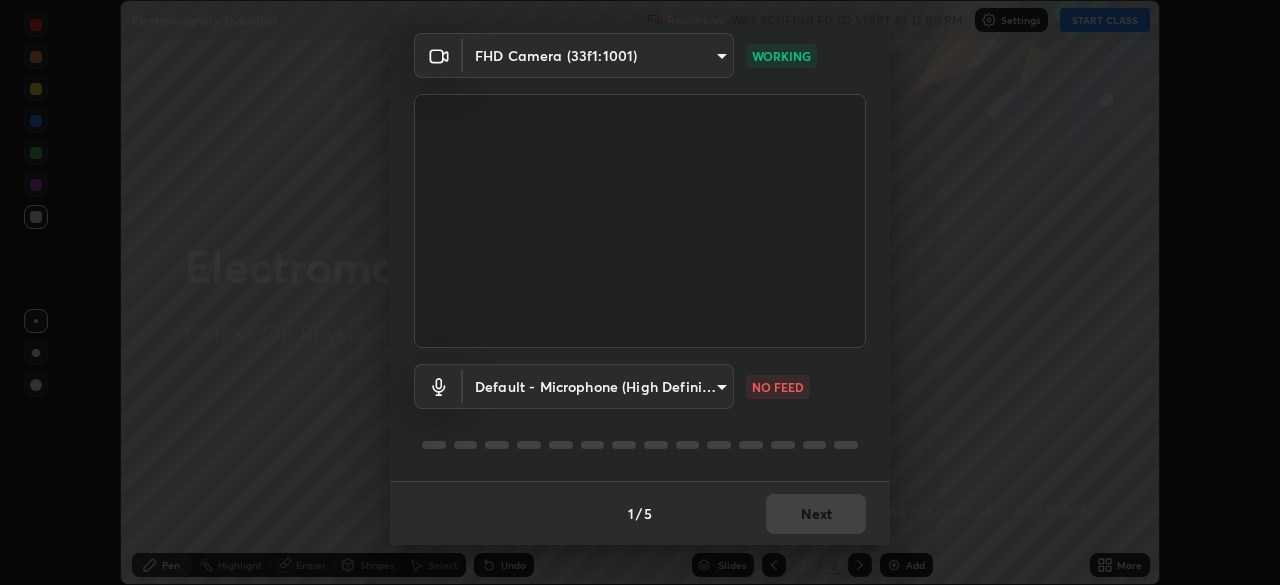 click on "Erase all Electromagnetic Induction Recording WAS SCHEDULED TO START AT  12:00 PM Settings START CLASS Setting up your live class Electromagnetic Induction • L56 of Course On Physics for NEET Excel 1 2026 [FIRST] [LAST] Pen Highlight Eraser Shapes Select Undo Slides 2 / 2 Add More No doubts shared Encourage your learners to ask a doubt for better clarity Report an issue Reason for reporting Buffering Chat not working Audio - Video sync issue Educator video quality low ​ Attach an image Report Media settings FHD Camera (33f1:1001) [HASH] [HASH] WORKING Default - Microphone (High Definition Audio Device) default NO FEED 1 / 5 Next" at bounding box center (640, 292) 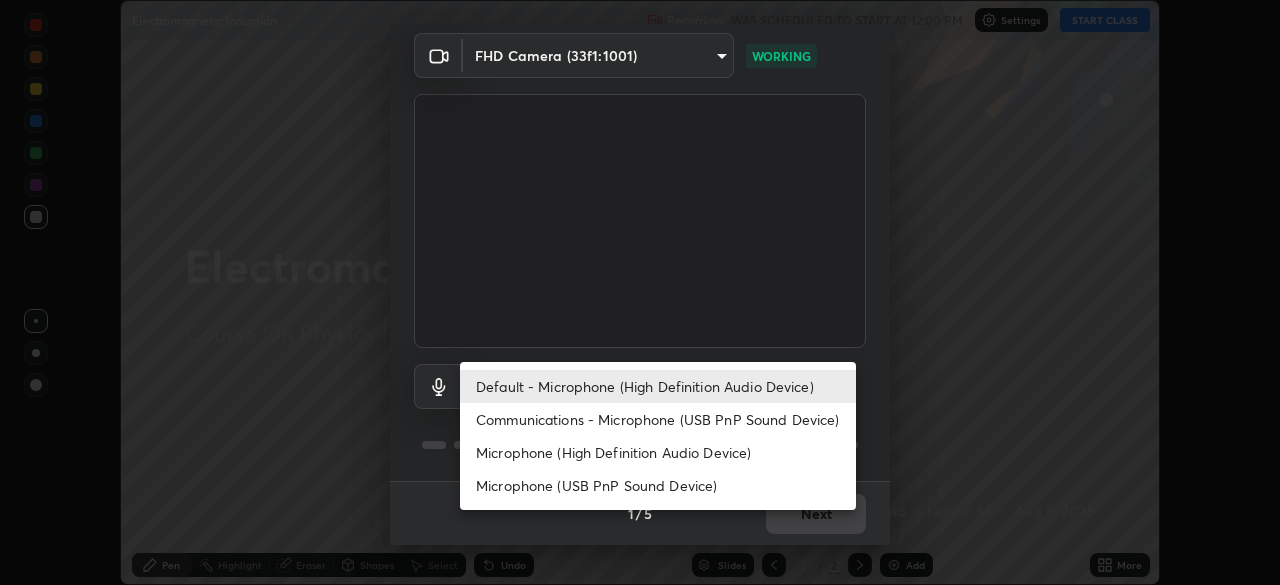 click at bounding box center (640, 292) 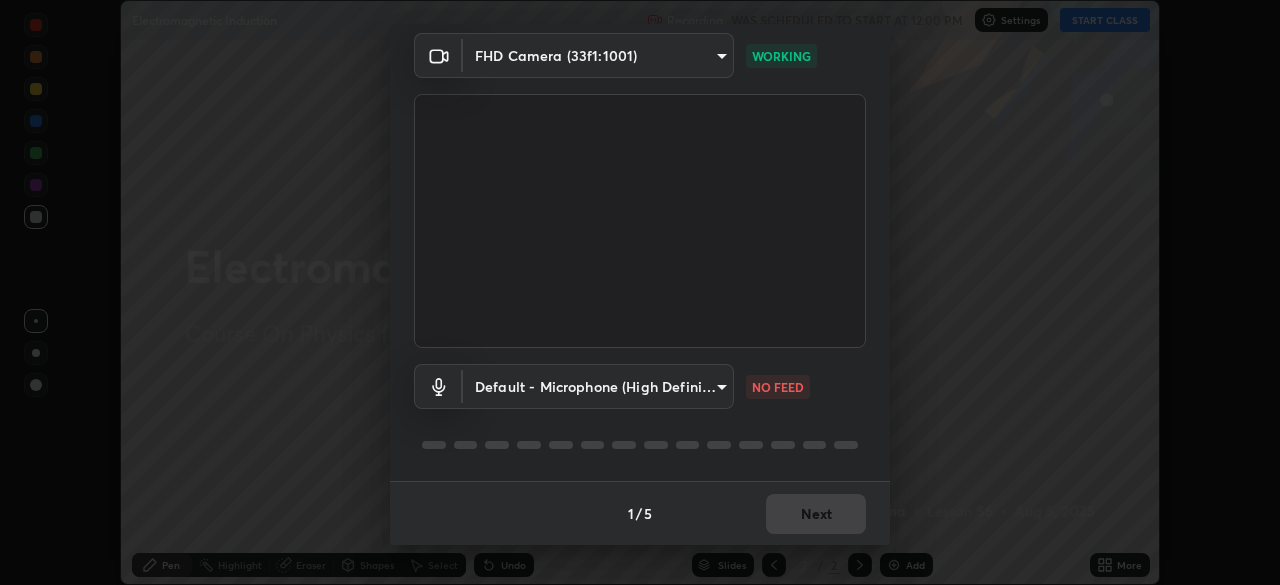 click on "Erase all Electromagnetic Induction Recording WAS SCHEDULED TO START AT  12:00 PM Settings START CLASS Setting up your live class Electromagnetic Induction • L56 of Course On Physics for NEET Excel 1 2026 [FIRST] [LAST] Pen Highlight Eraser Shapes Select Undo Slides 2 / 2 Add More No doubts shared Encourage your learners to ask a doubt for better clarity Report an issue Reason for reporting Buffering Chat not working Audio - Video sync issue Educator video quality low ​ Attach an image Report Media settings FHD Camera (33f1:1001) [HASH] [HASH] WORKING Default - Microphone (High Definition Audio Device) default NO FEED 1 / 5 Next" at bounding box center [640, 292] 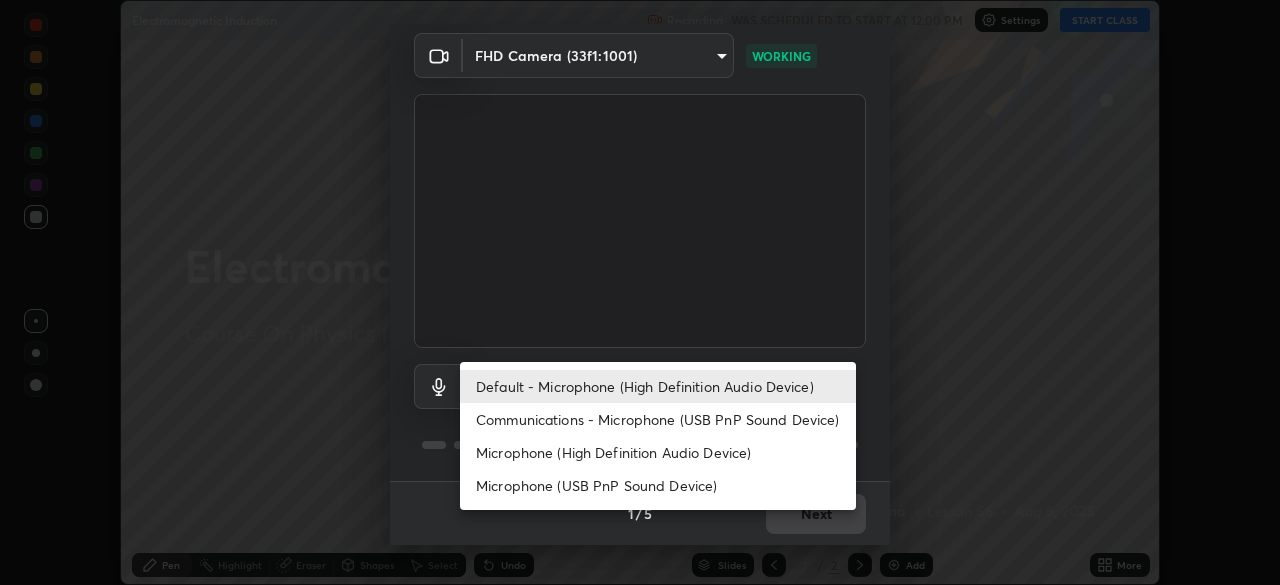 click on "Communications - Microphone (USB PnP Sound Device)" at bounding box center (658, 419) 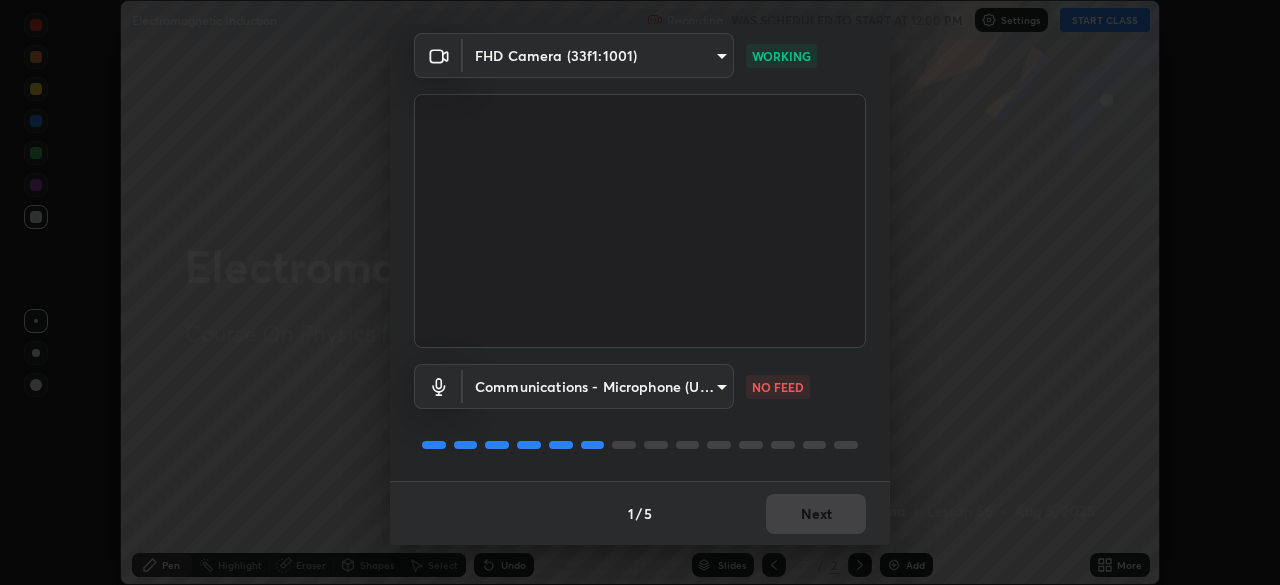 click on "Communications - Microphone (USB PnP Sound Device) communications NO FEED" at bounding box center [640, 414] 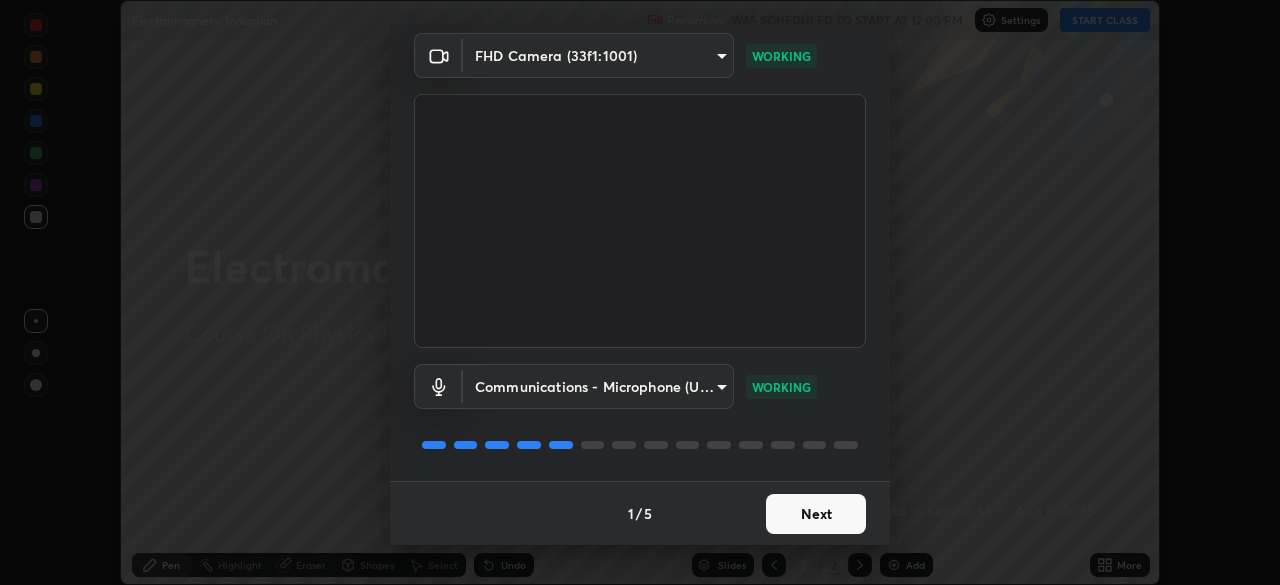 click on "Next" at bounding box center (816, 514) 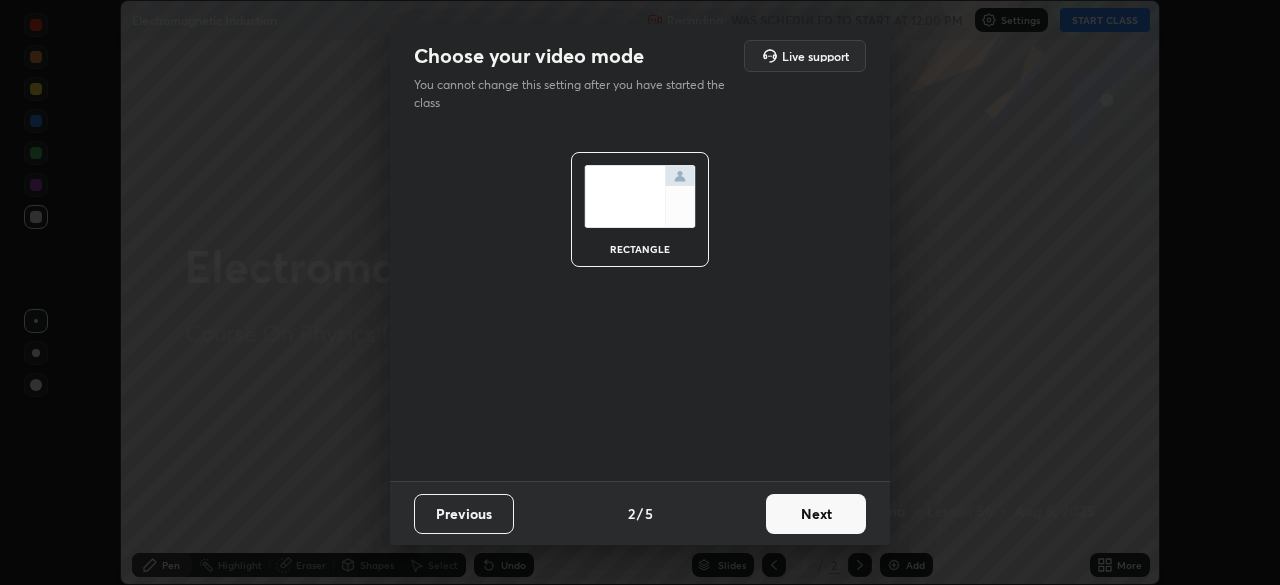 scroll, scrollTop: 0, scrollLeft: 0, axis: both 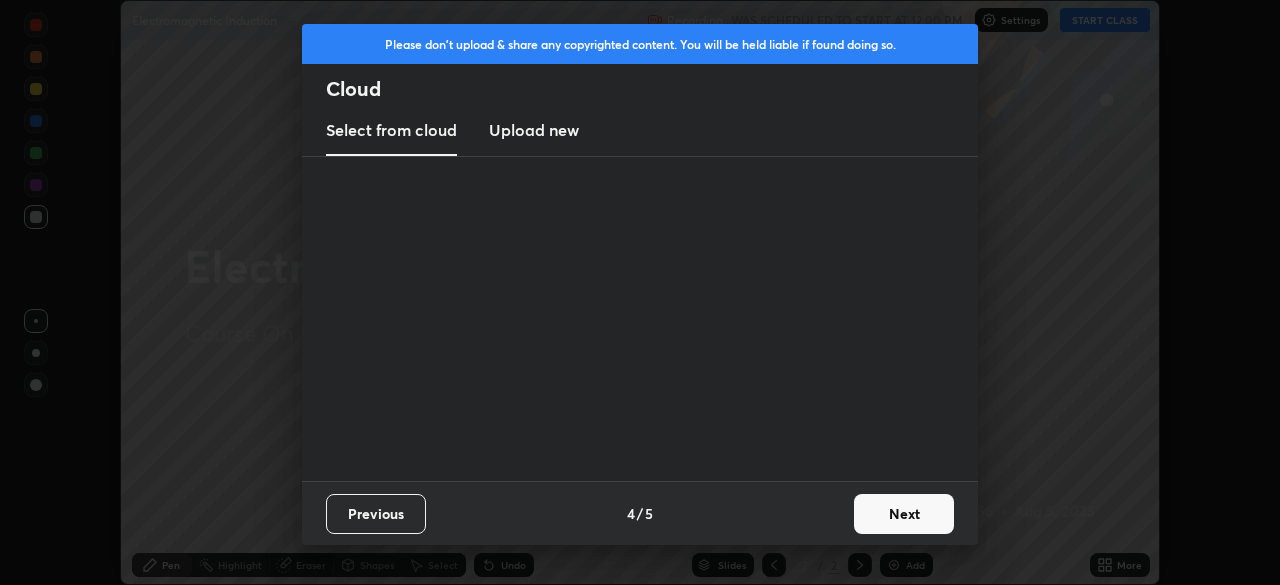 click on "Next" at bounding box center (904, 514) 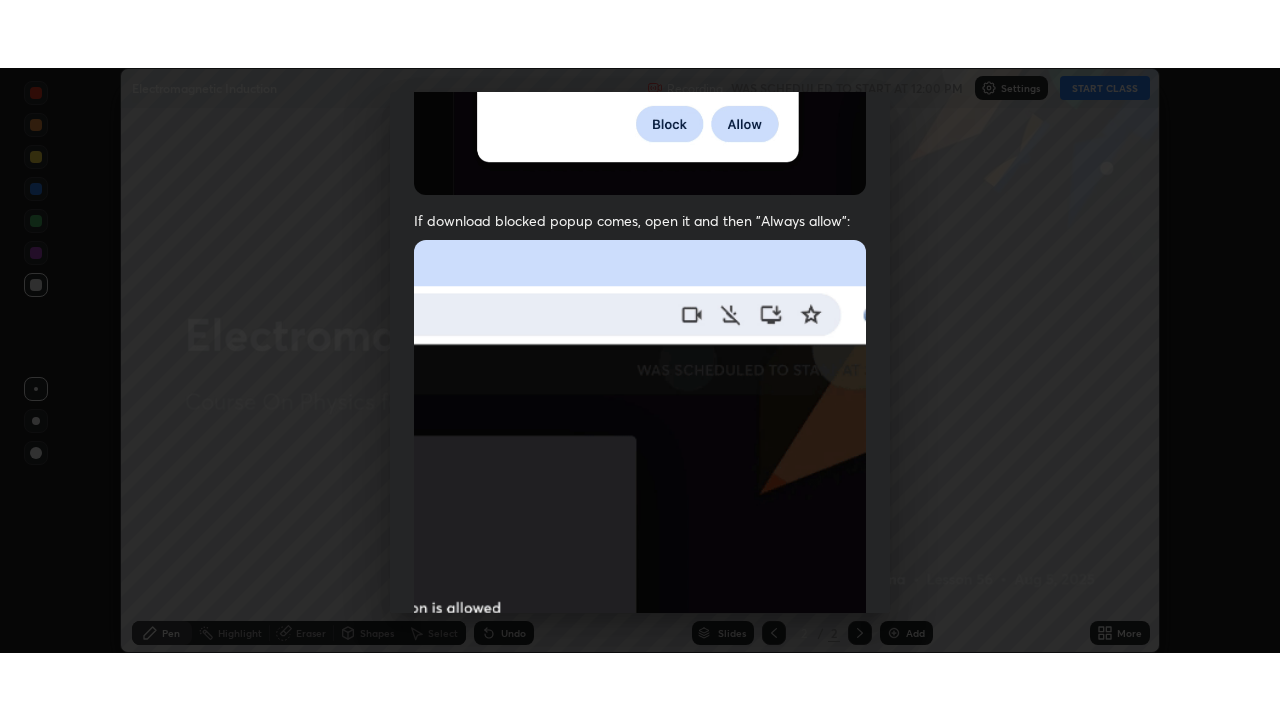 scroll, scrollTop: 479, scrollLeft: 0, axis: vertical 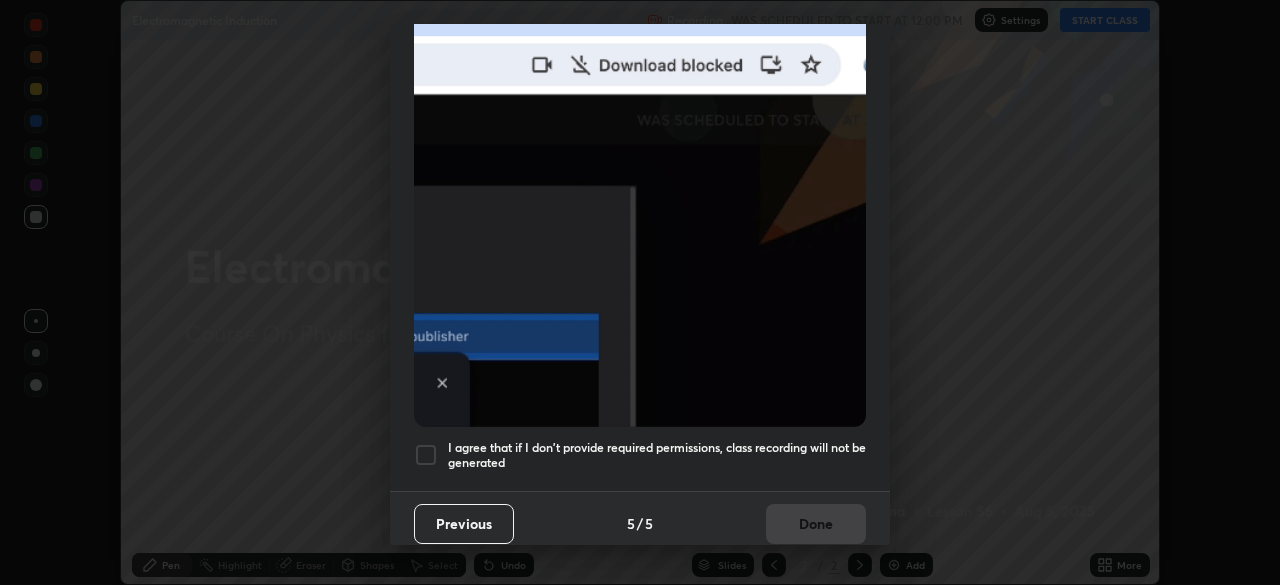 click at bounding box center [426, 455] 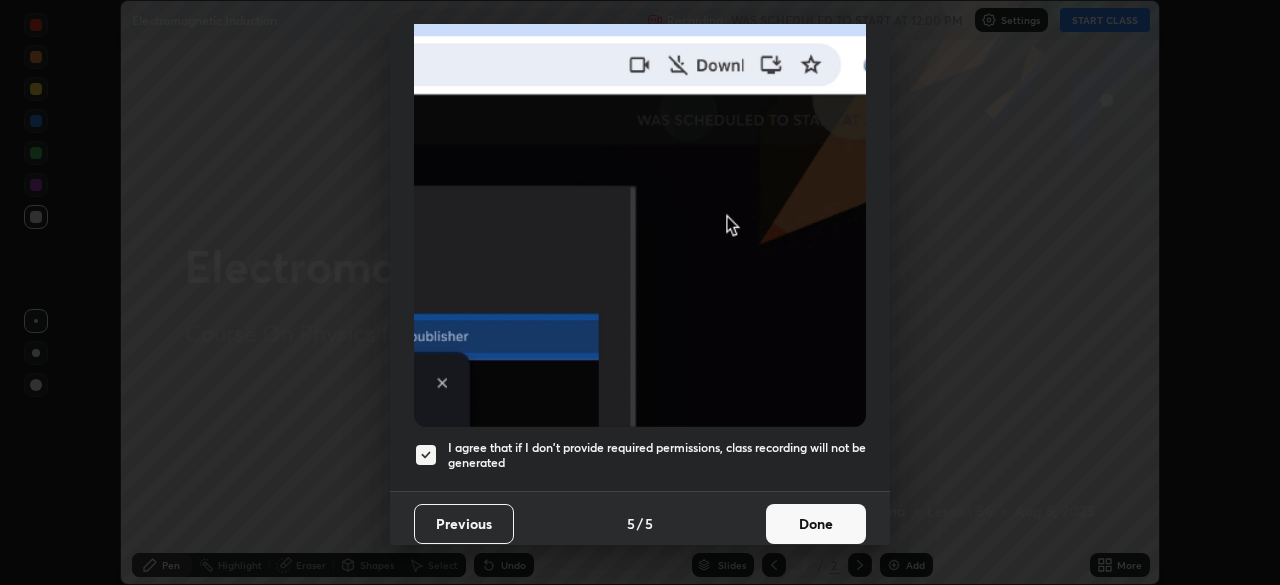 click on "Done" at bounding box center [816, 524] 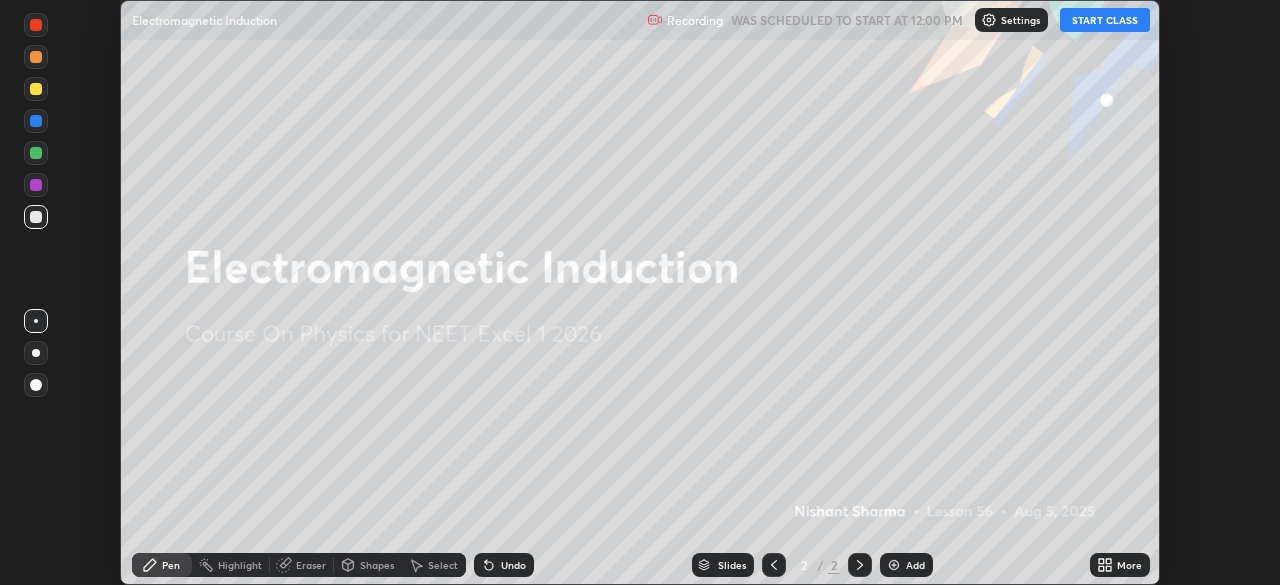 click on "START CLASS" at bounding box center [1105, 20] 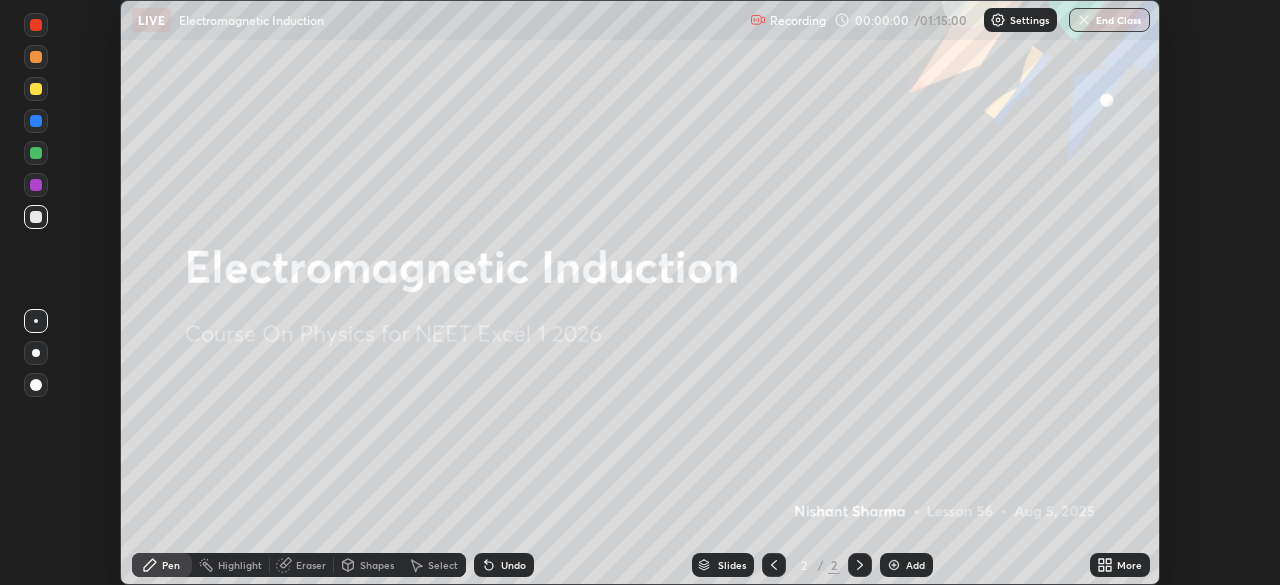 click on "More" at bounding box center [1129, 565] 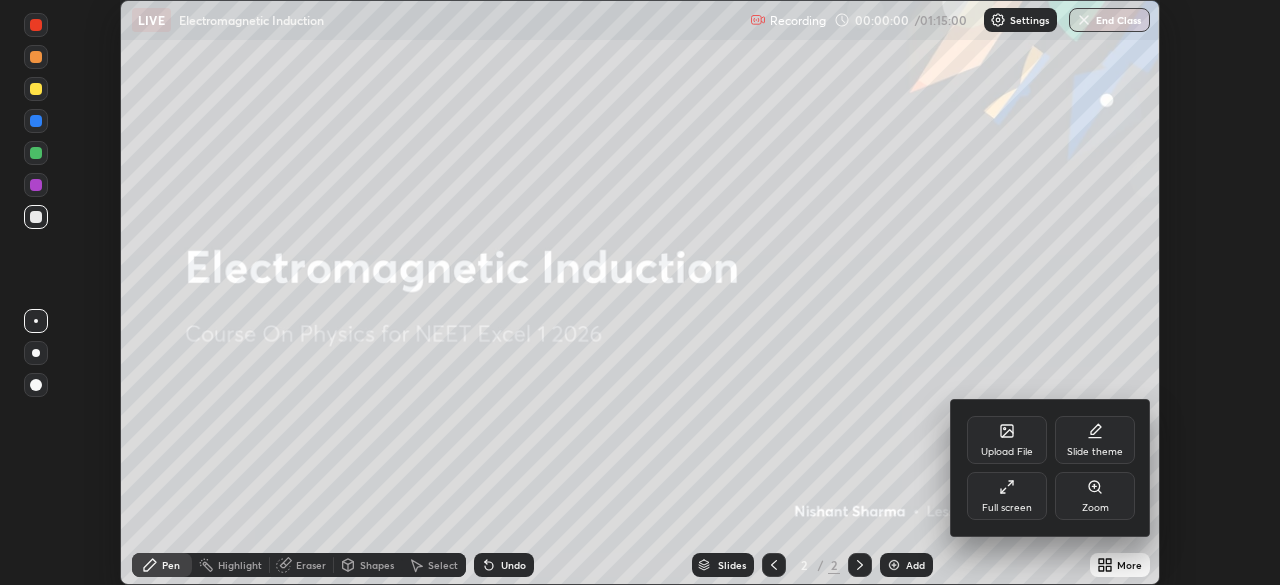 click on "Full screen" at bounding box center [1007, 496] 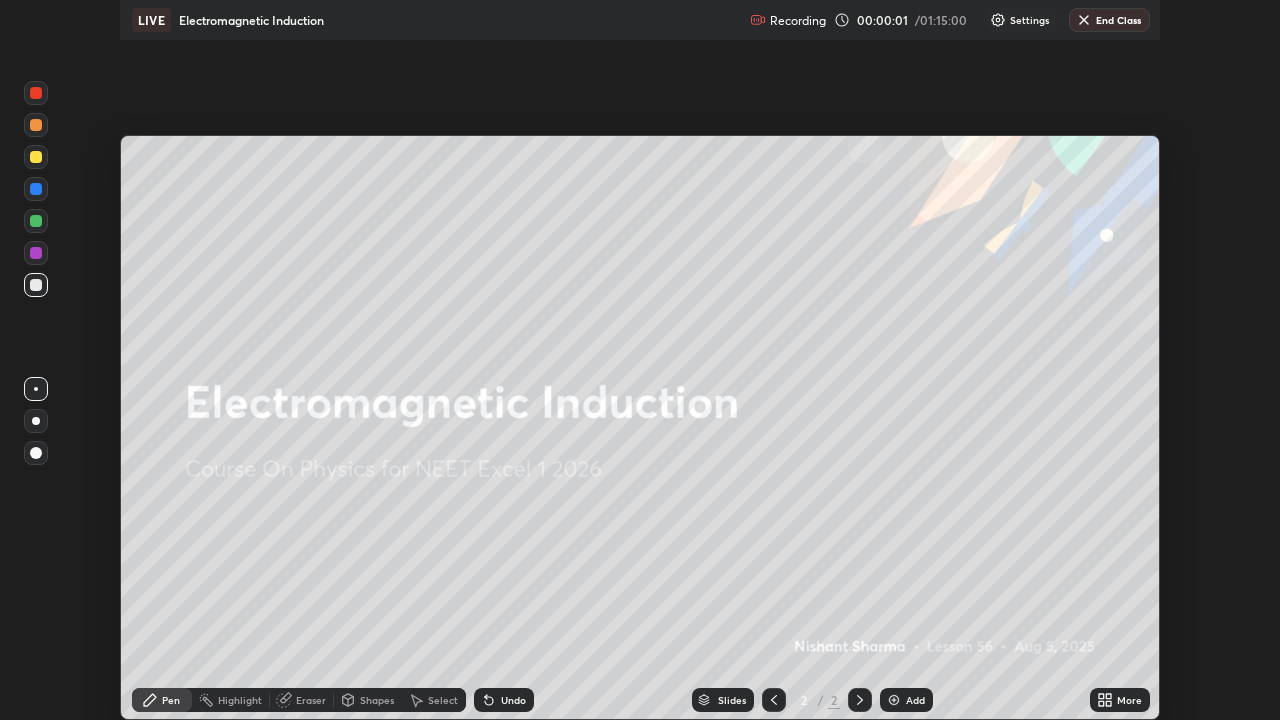 scroll, scrollTop: 99280, scrollLeft: 98720, axis: both 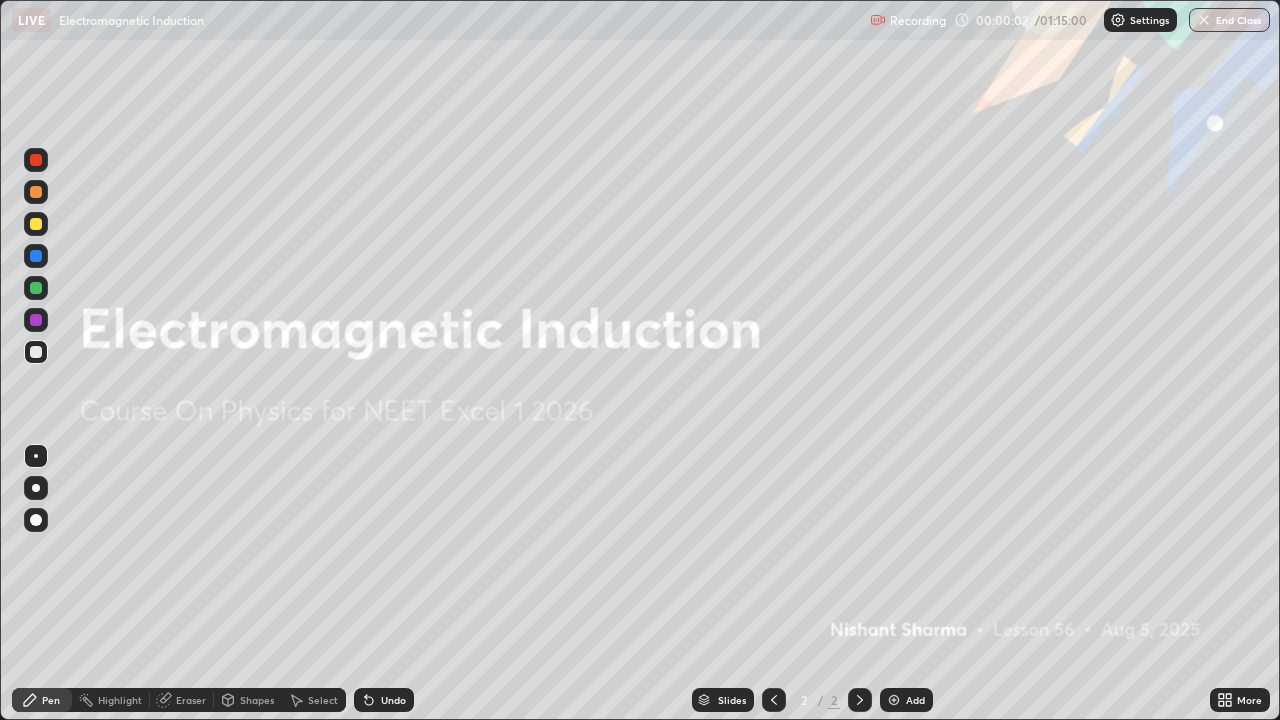 click on "Add" at bounding box center (915, 700) 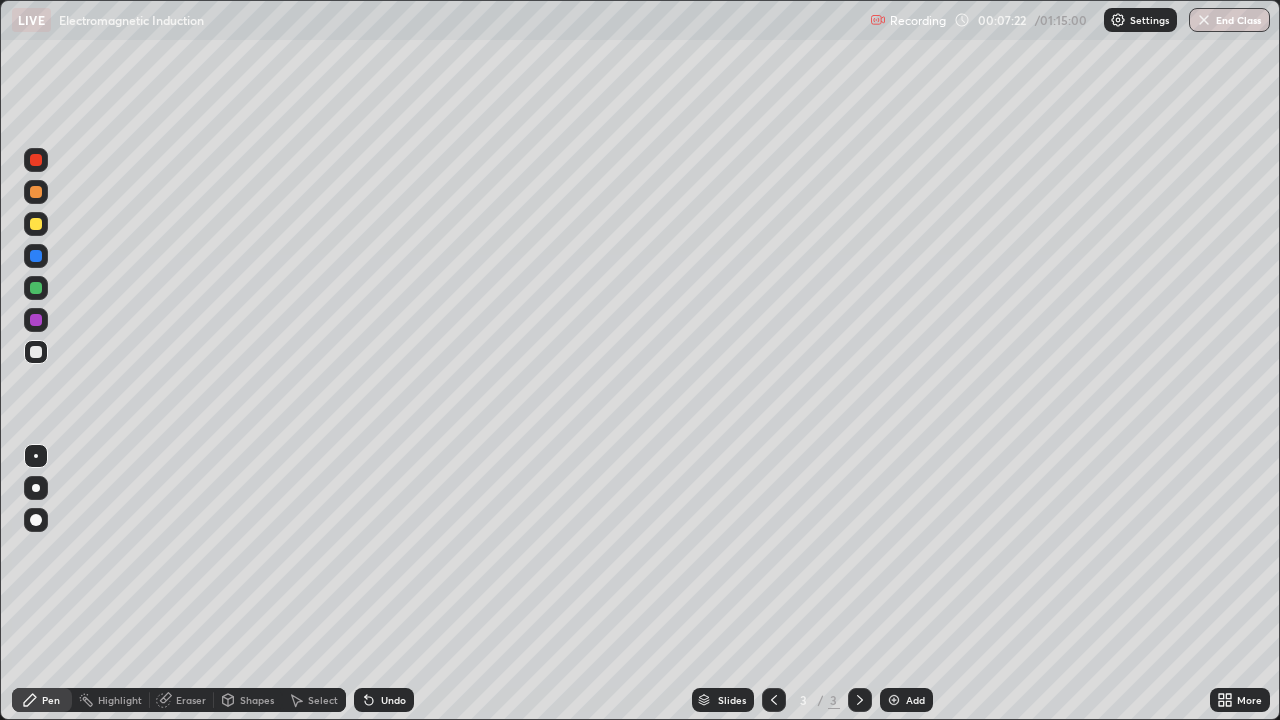 click on "Undo" at bounding box center (393, 700) 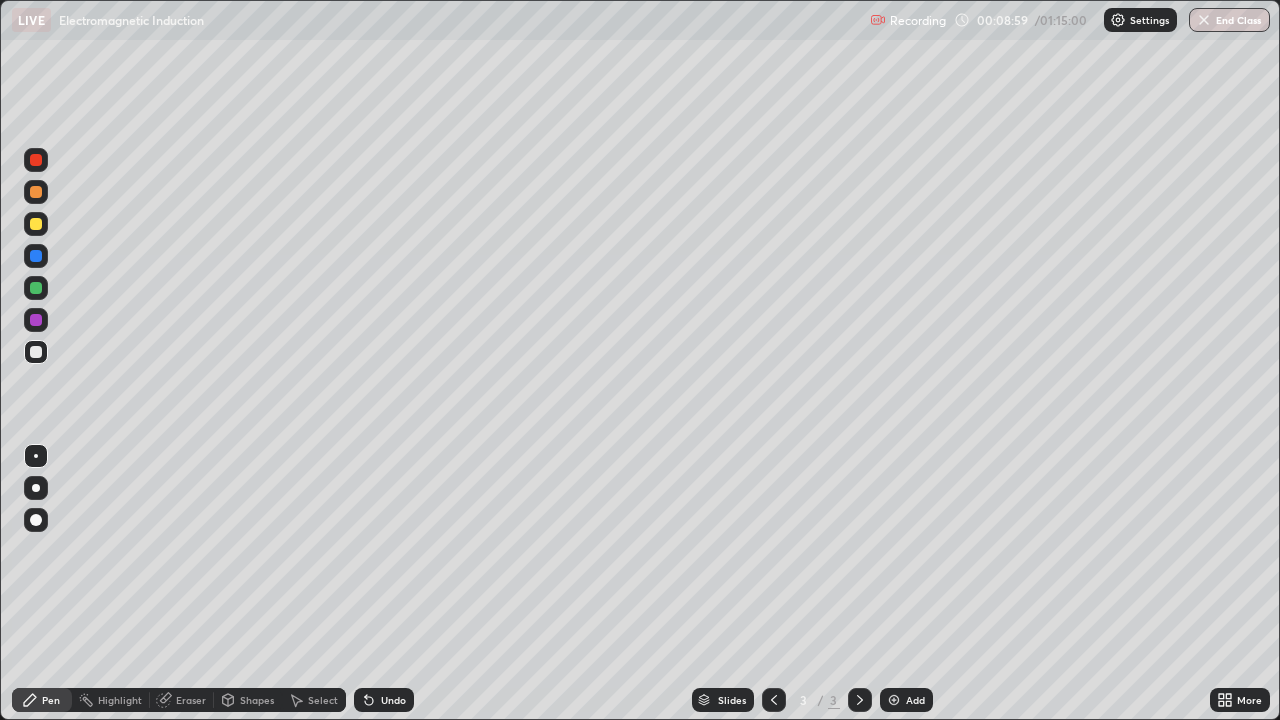 click at bounding box center [894, 700] 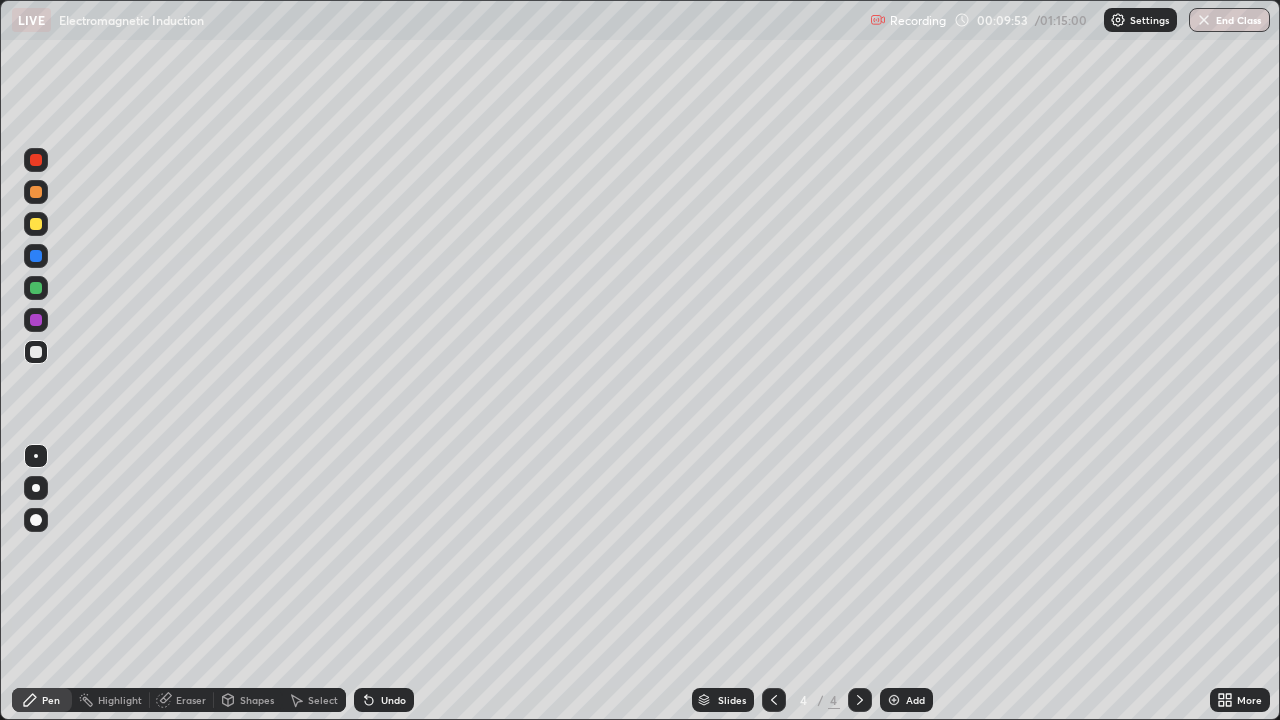click on "Undo" at bounding box center [393, 700] 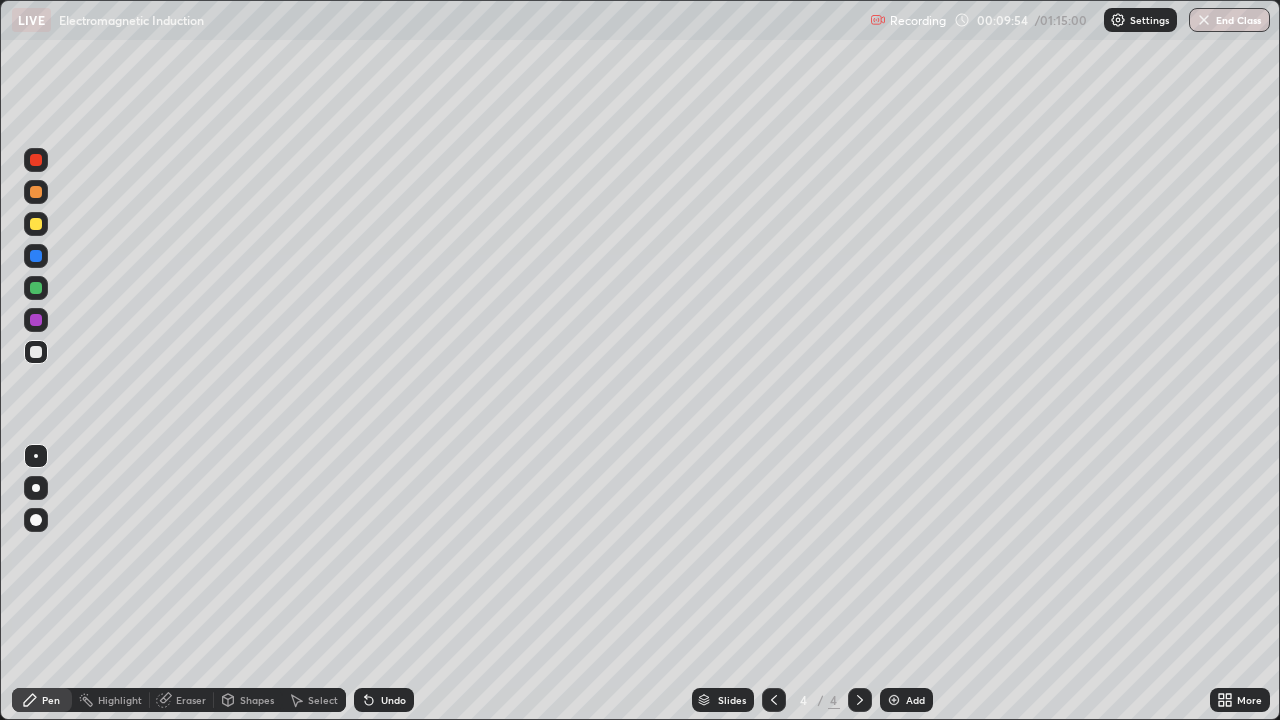 click on "Undo" at bounding box center (393, 700) 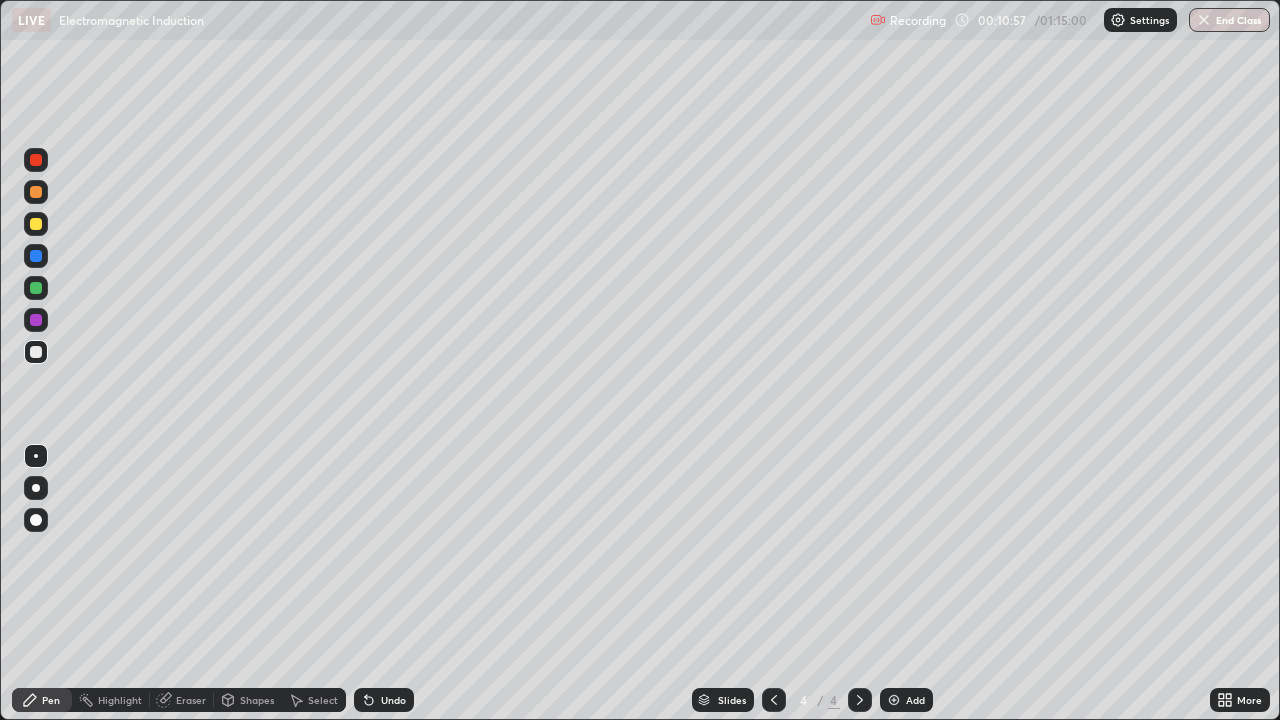 click on "Undo" at bounding box center (393, 700) 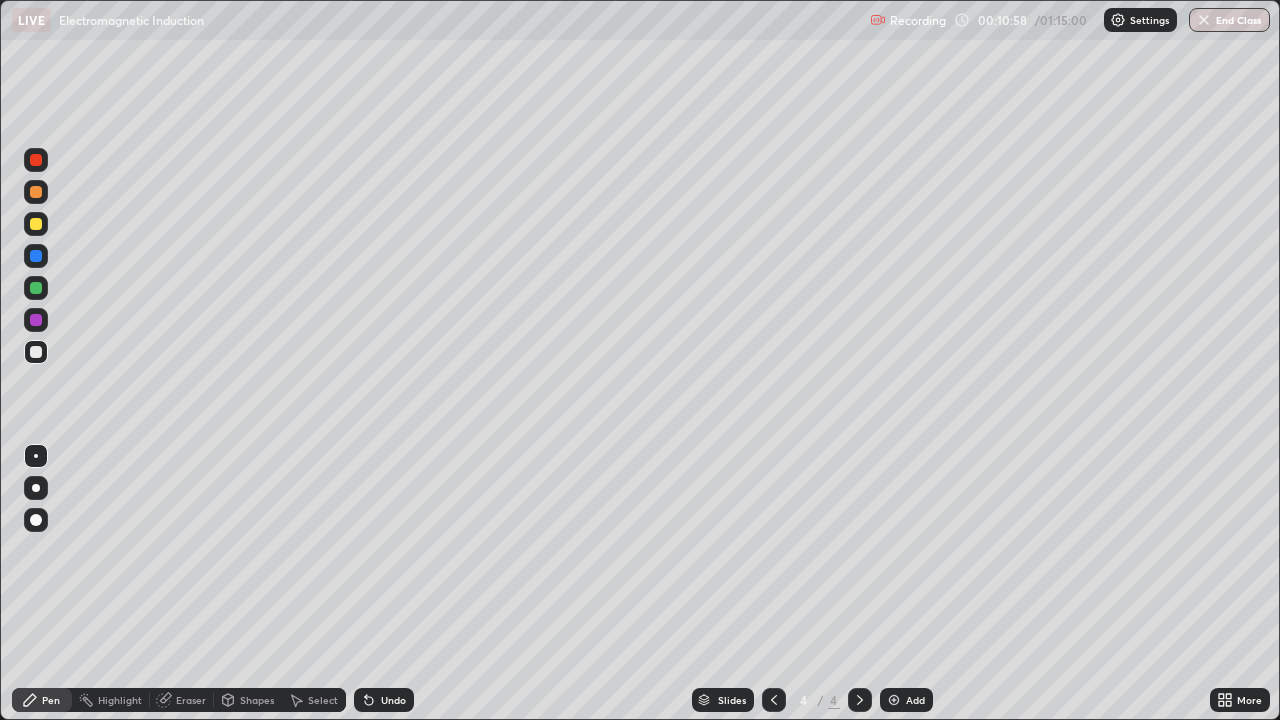 click on "Undo" at bounding box center [393, 700] 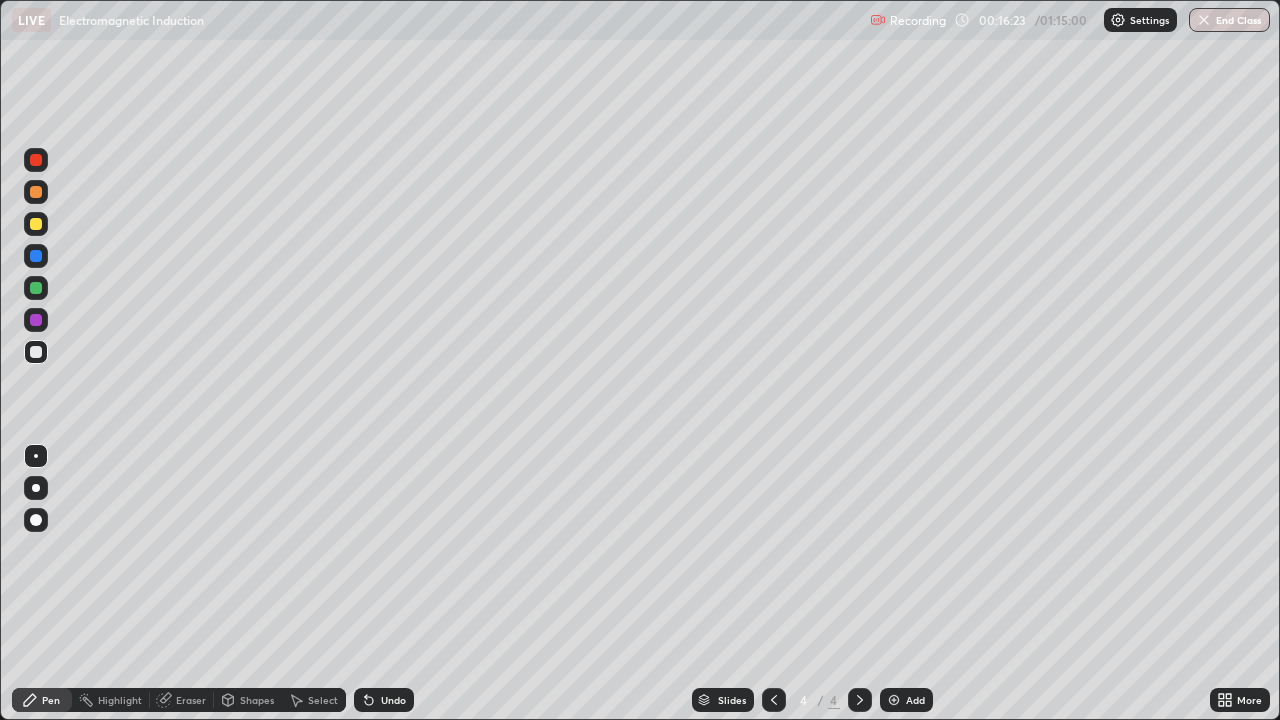 click on "Eraser" at bounding box center [191, 700] 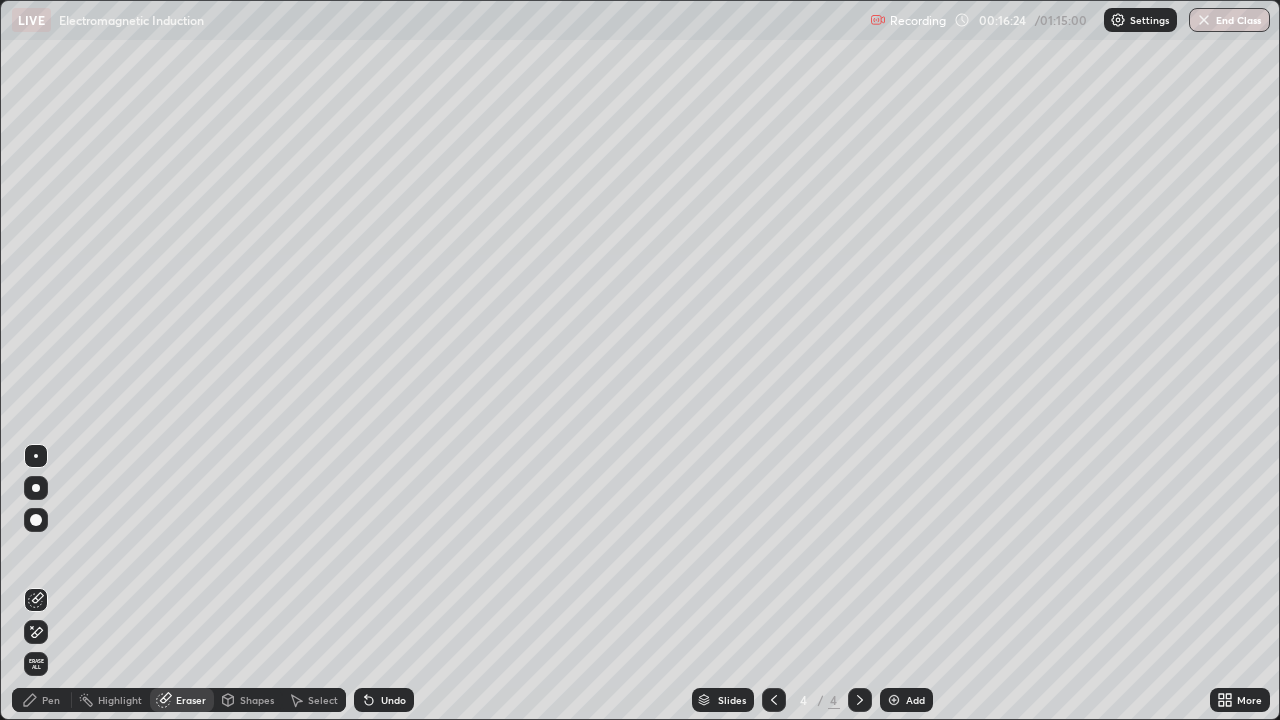 click on "Erase all" at bounding box center (36, 664) 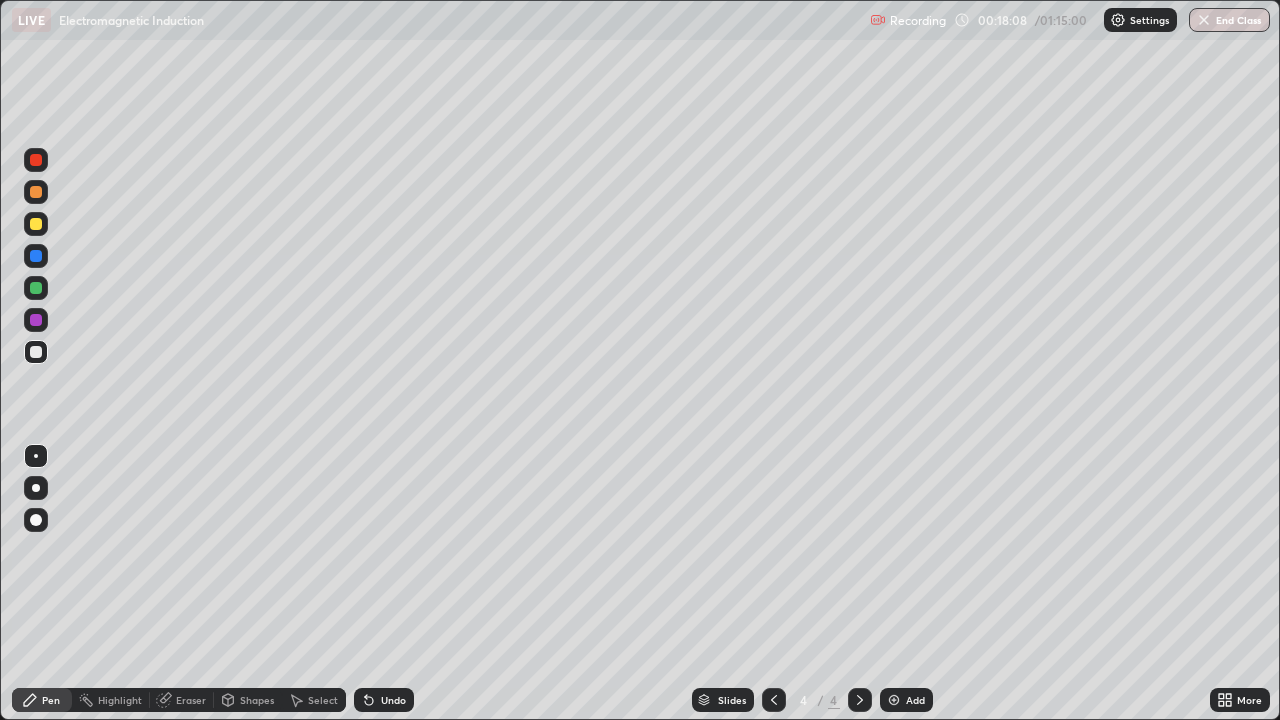click on "Undo" at bounding box center [393, 700] 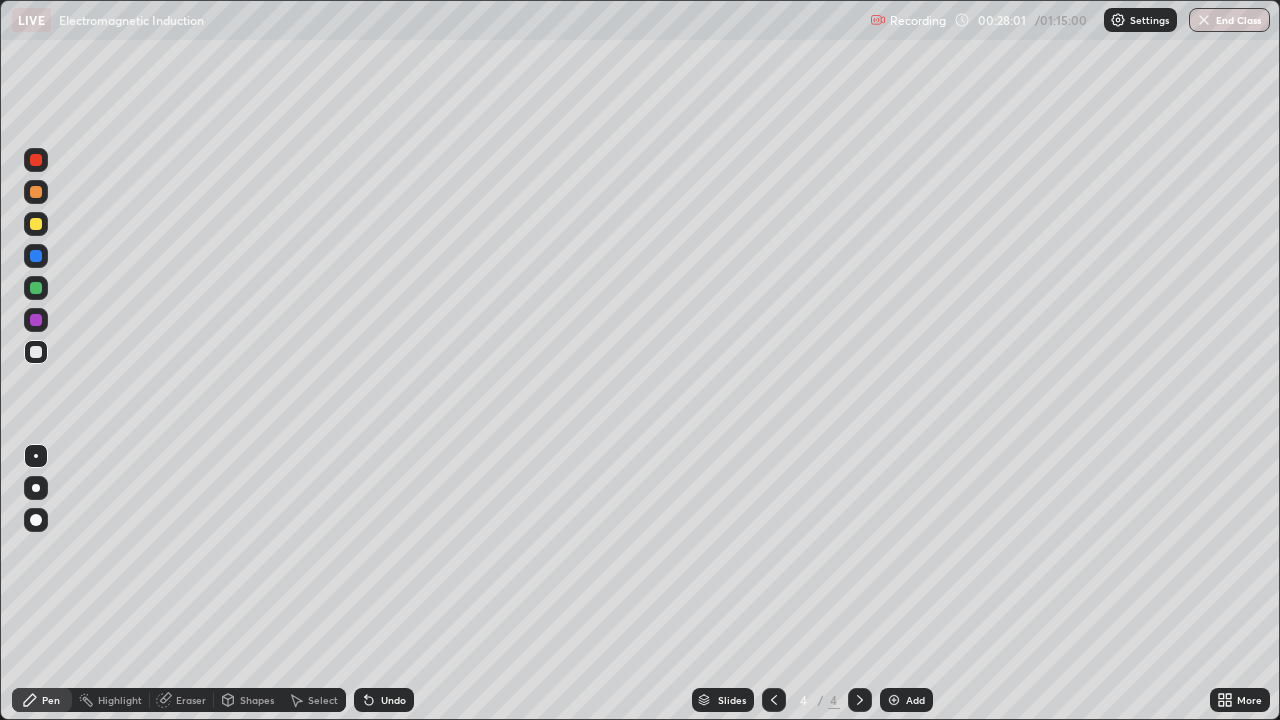 click on "Eraser" at bounding box center (191, 700) 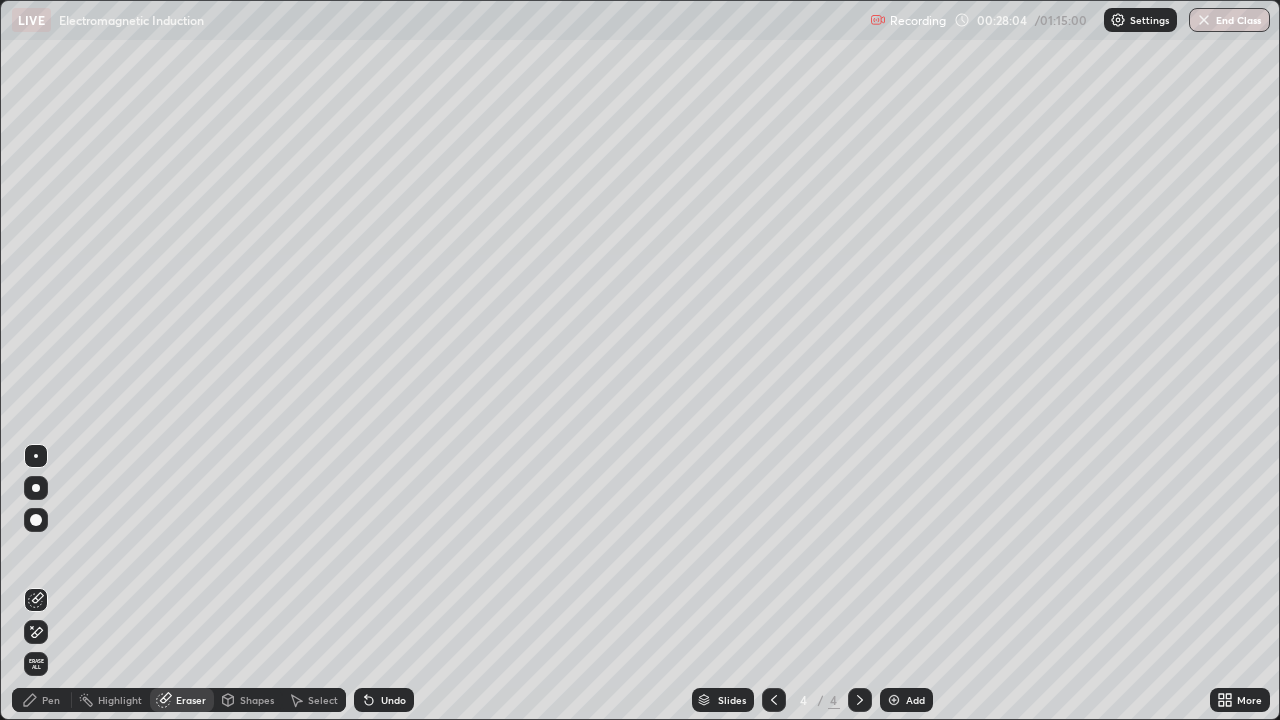 click on "Pen" at bounding box center [51, 700] 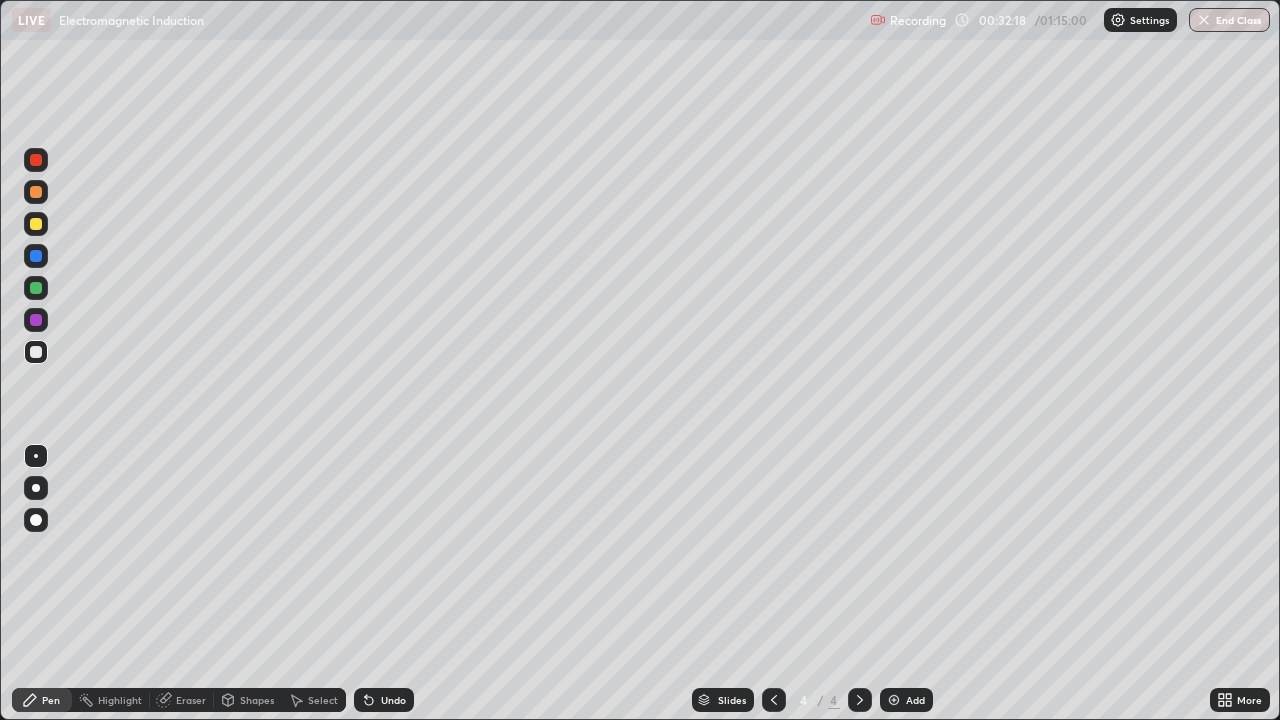 click on "Add" at bounding box center (915, 700) 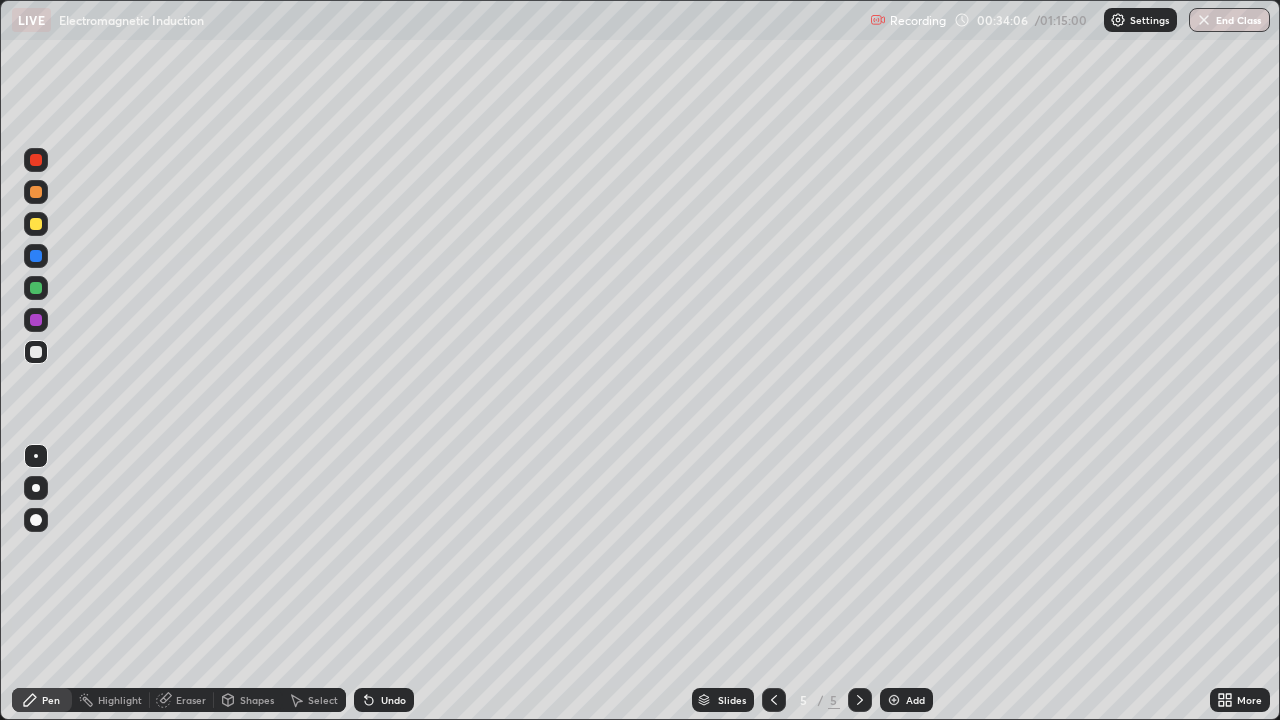 click on "Undo" at bounding box center [393, 700] 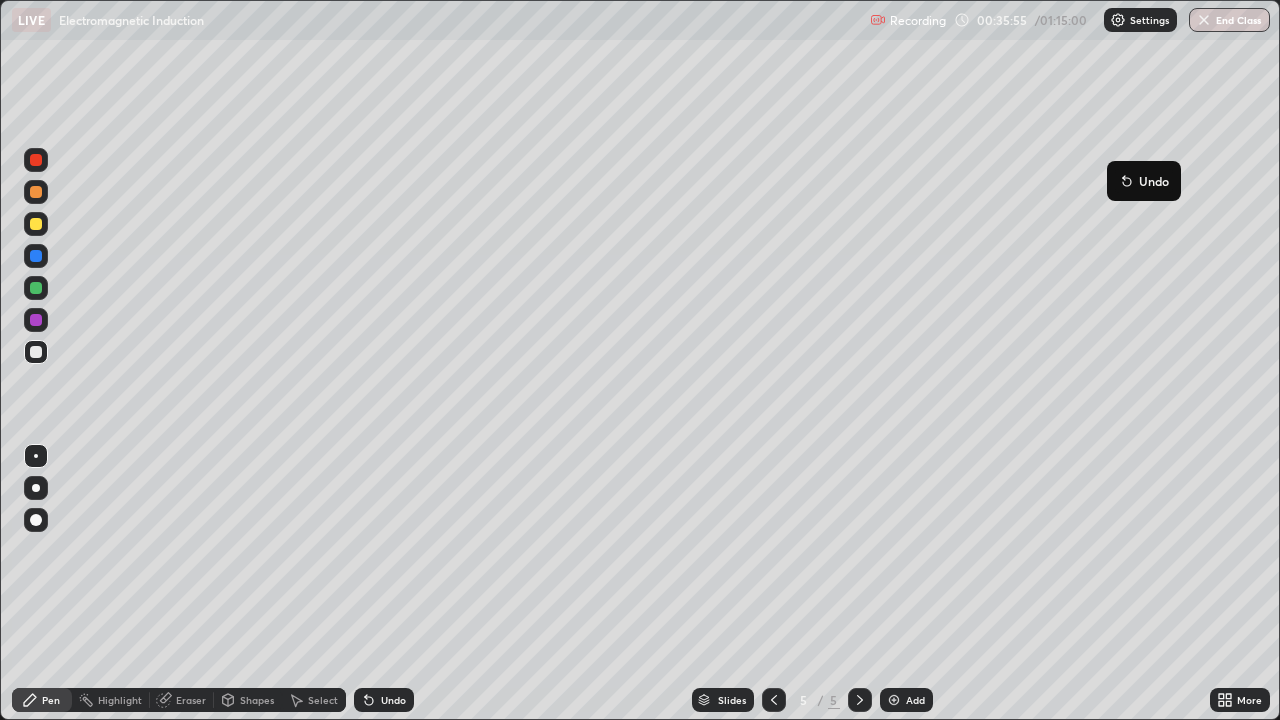 click on "Undo" at bounding box center (1144, 181) 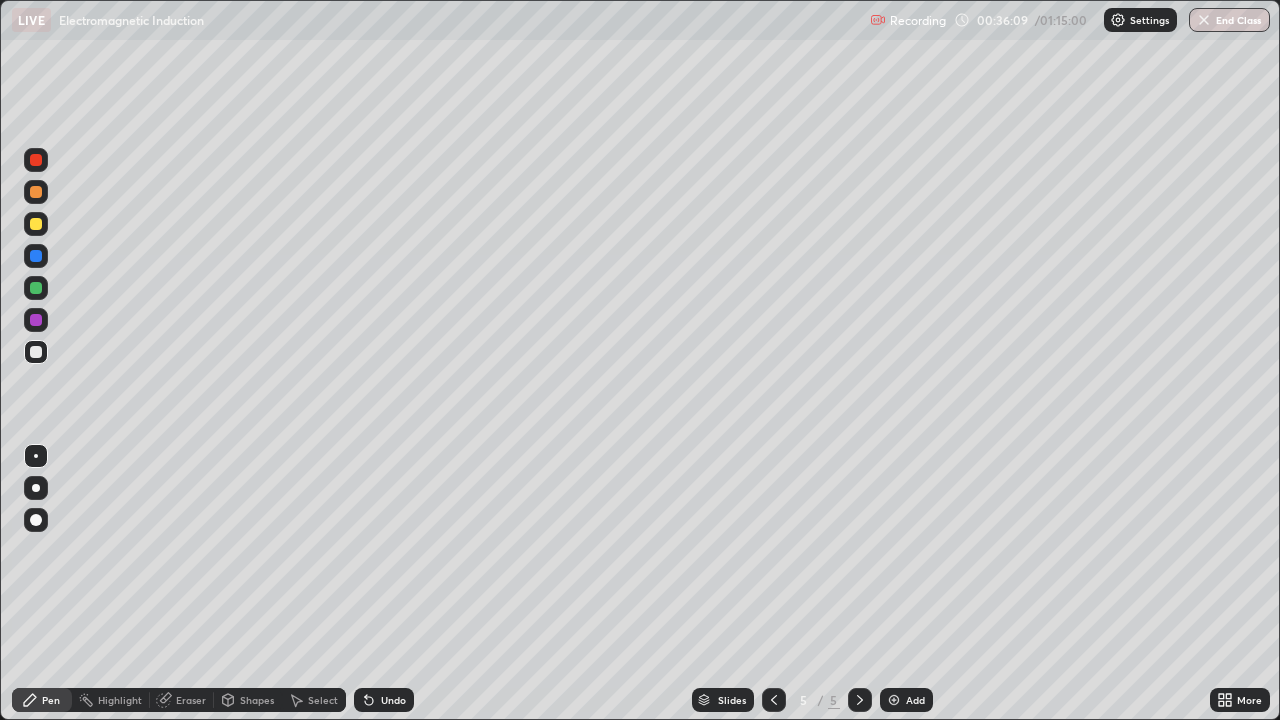 click on "Undo" at bounding box center [393, 700] 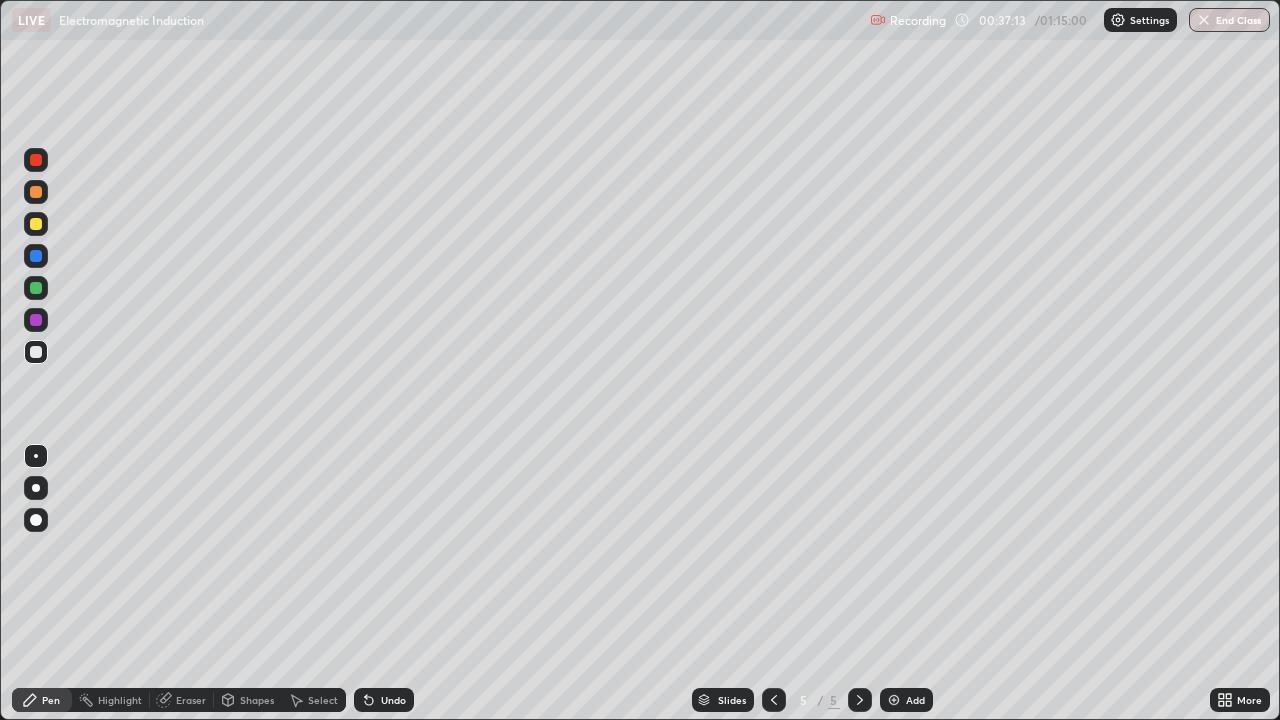 click at bounding box center [894, 700] 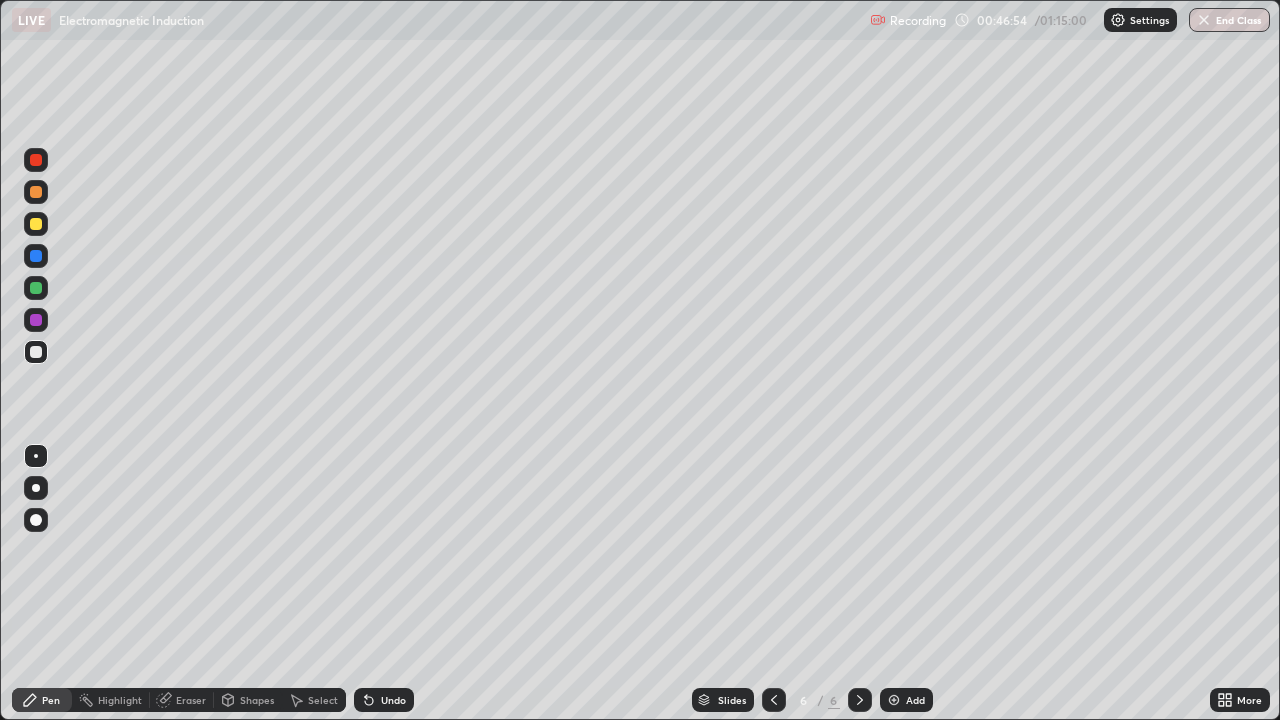 click at bounding box center (894, 700) 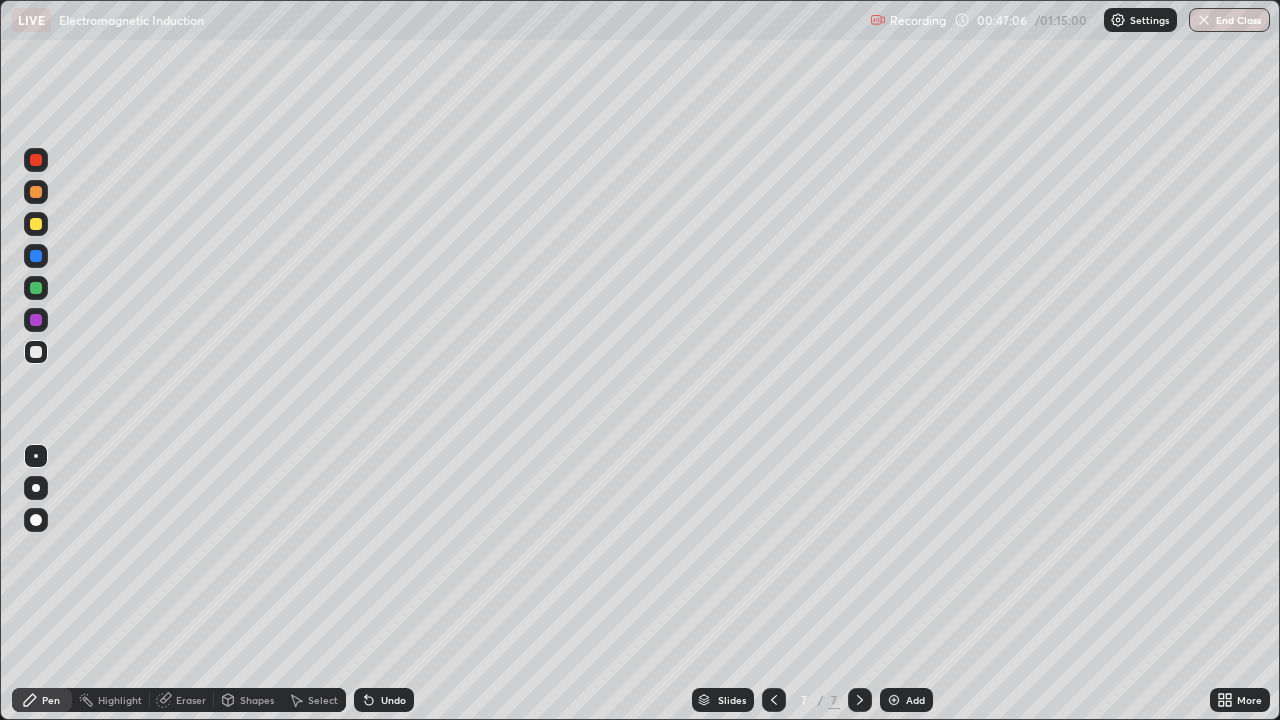 click on "Undo" at bounding box center [384, 700] 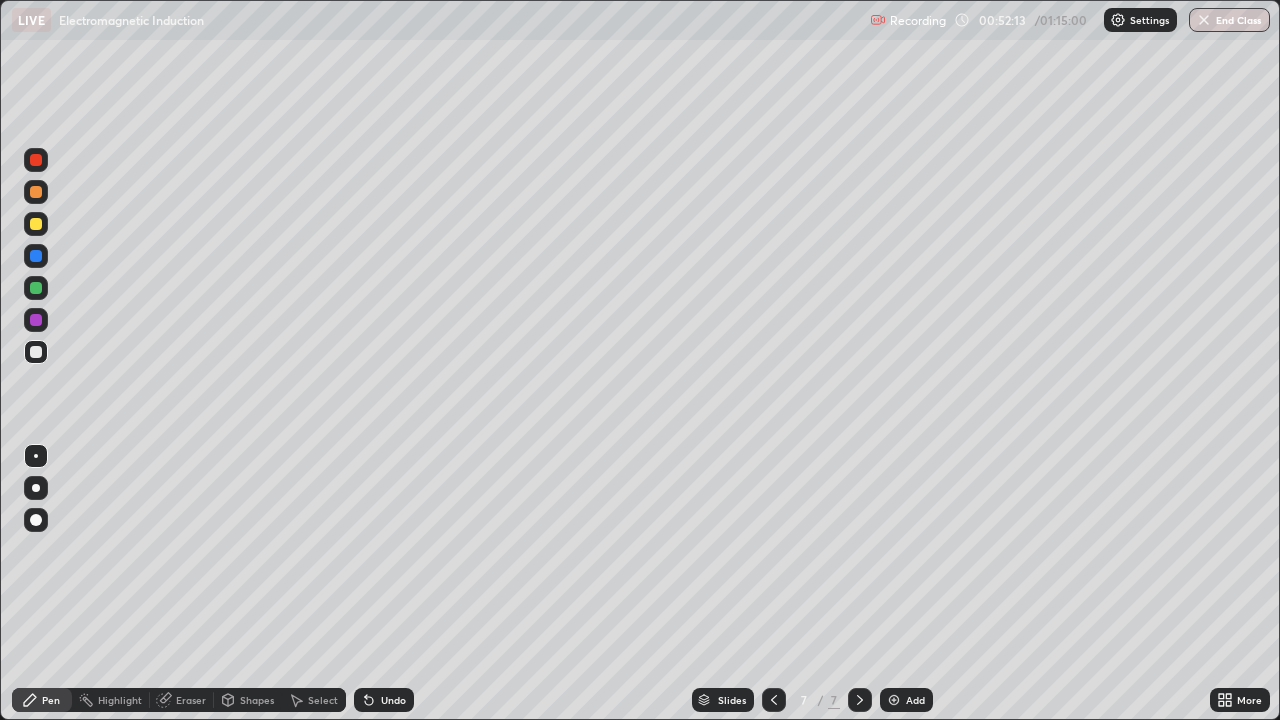 click on "Add" at bounding box center (906, 700) 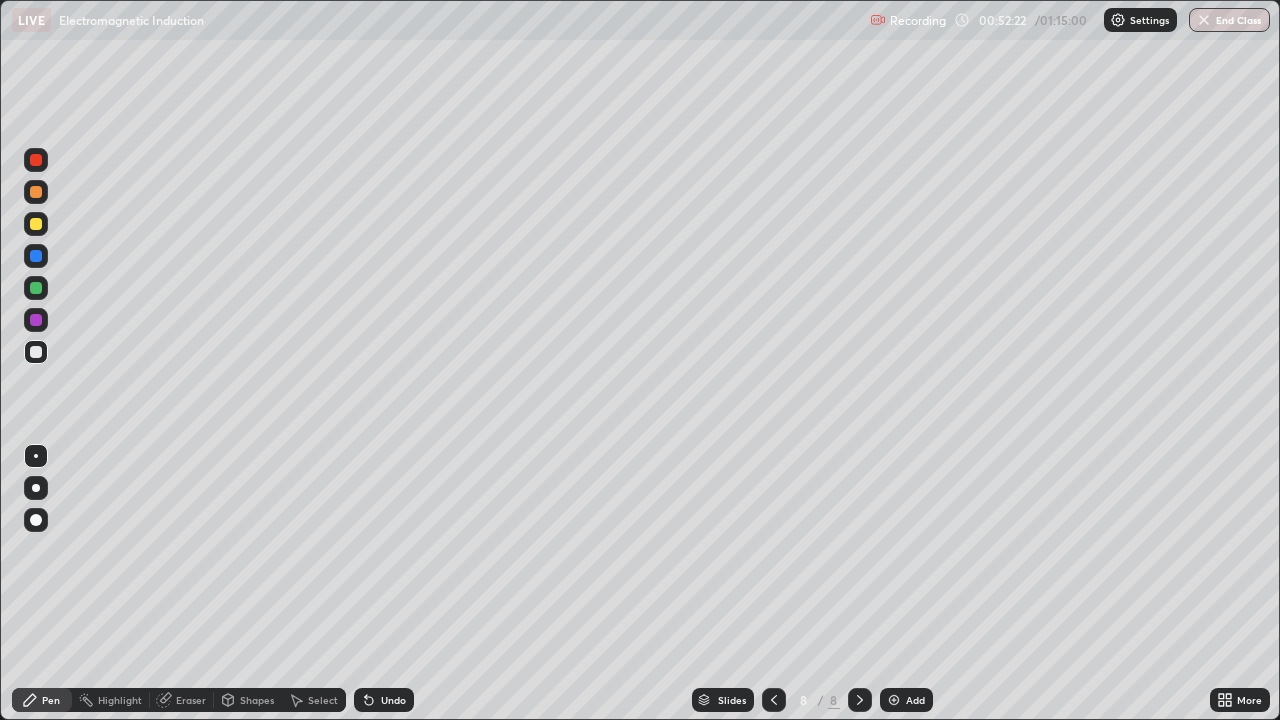 click 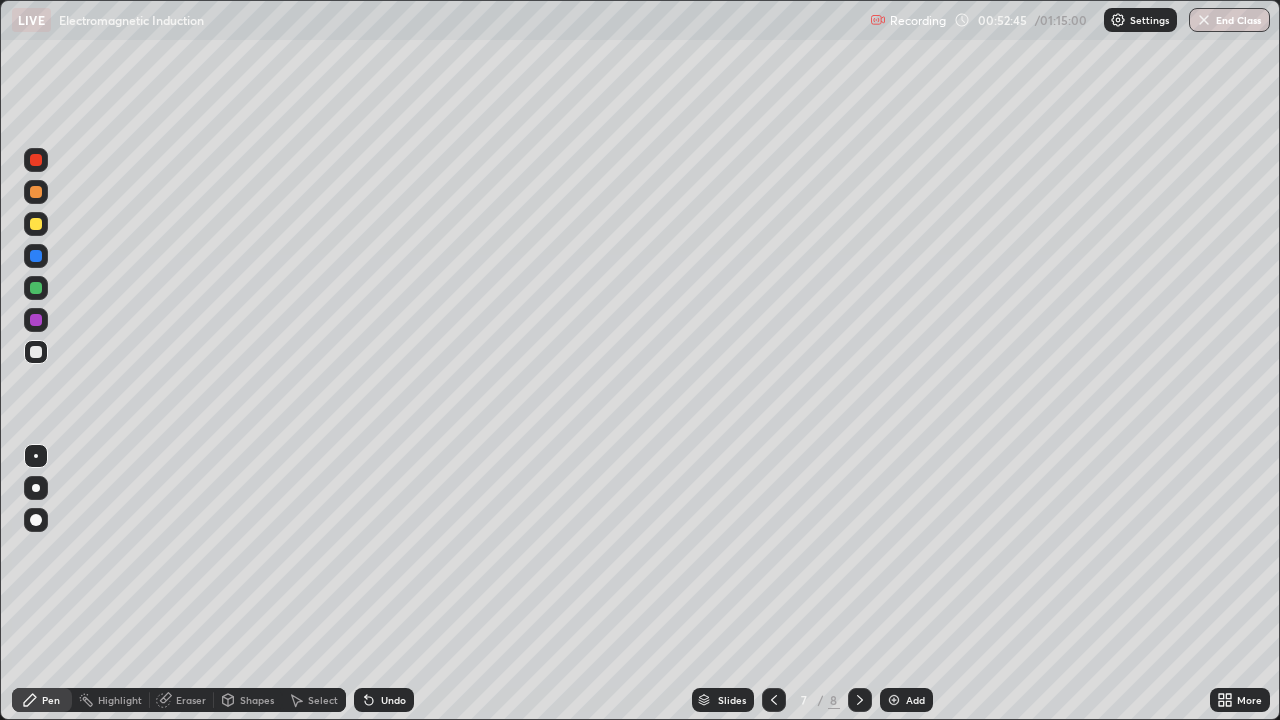 click 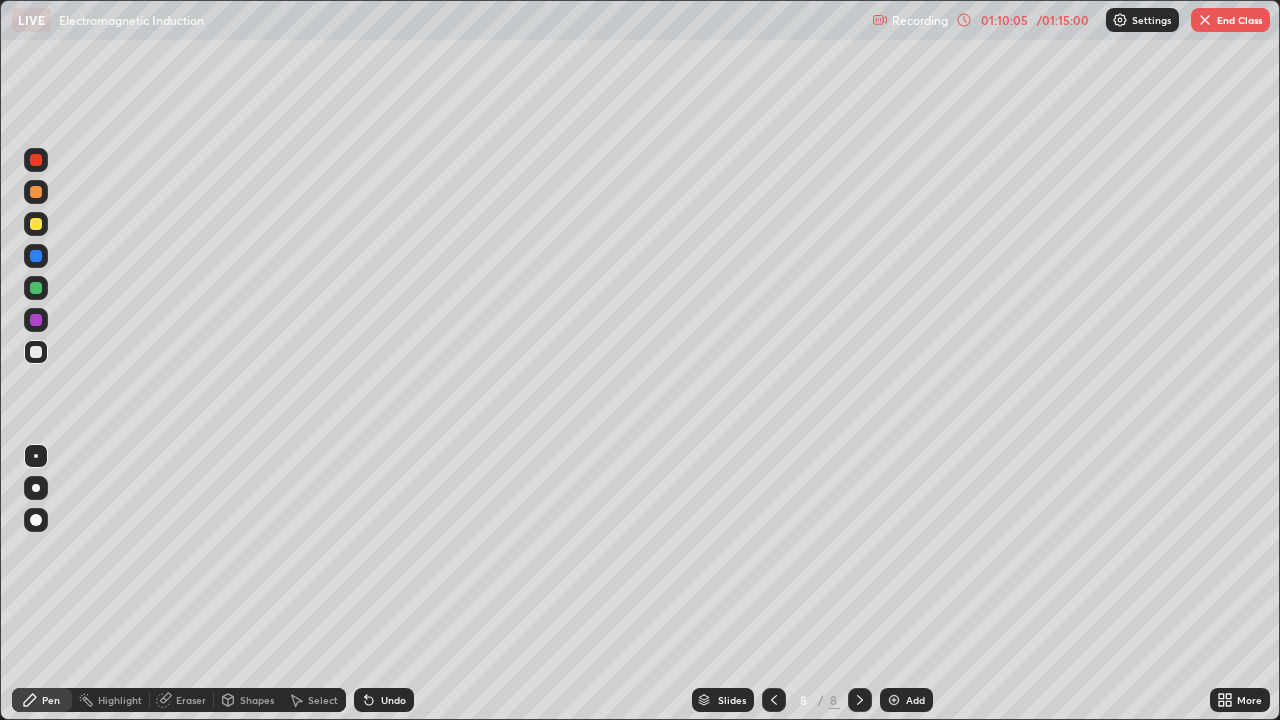 click on "End Class" at bounding box center (1230, 20) 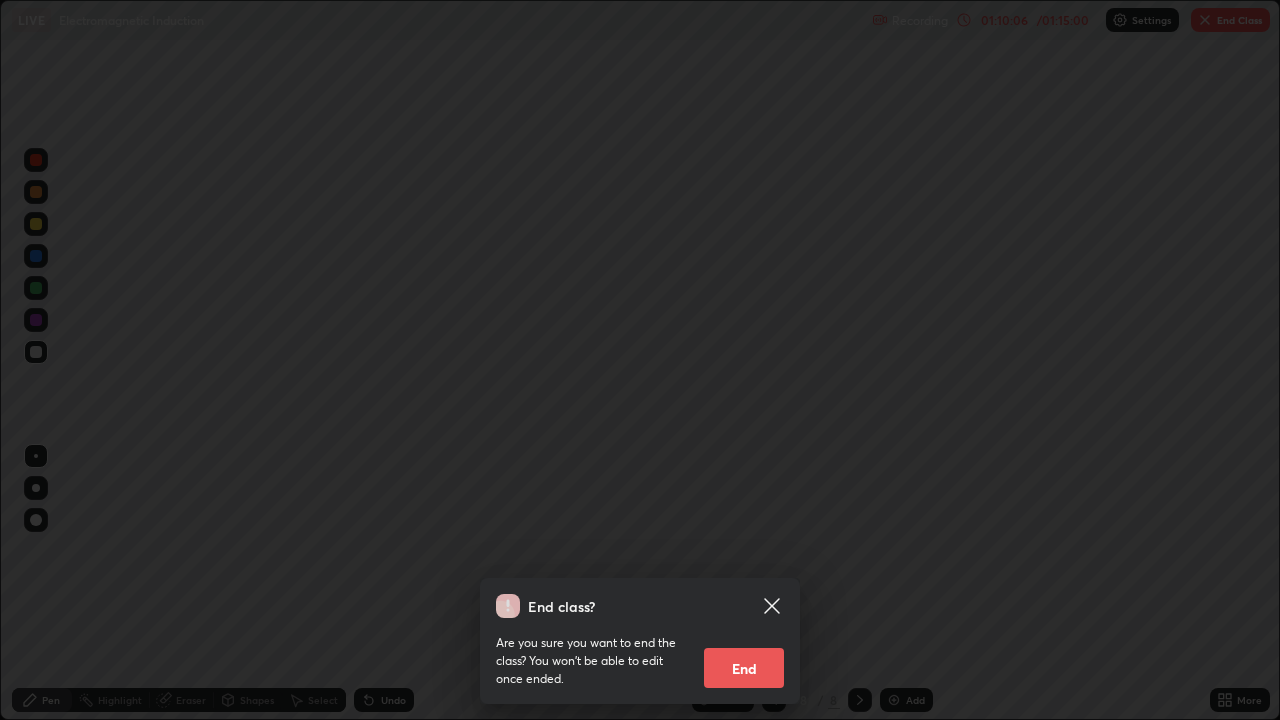 click on "End" at bounding box center [744, 668] 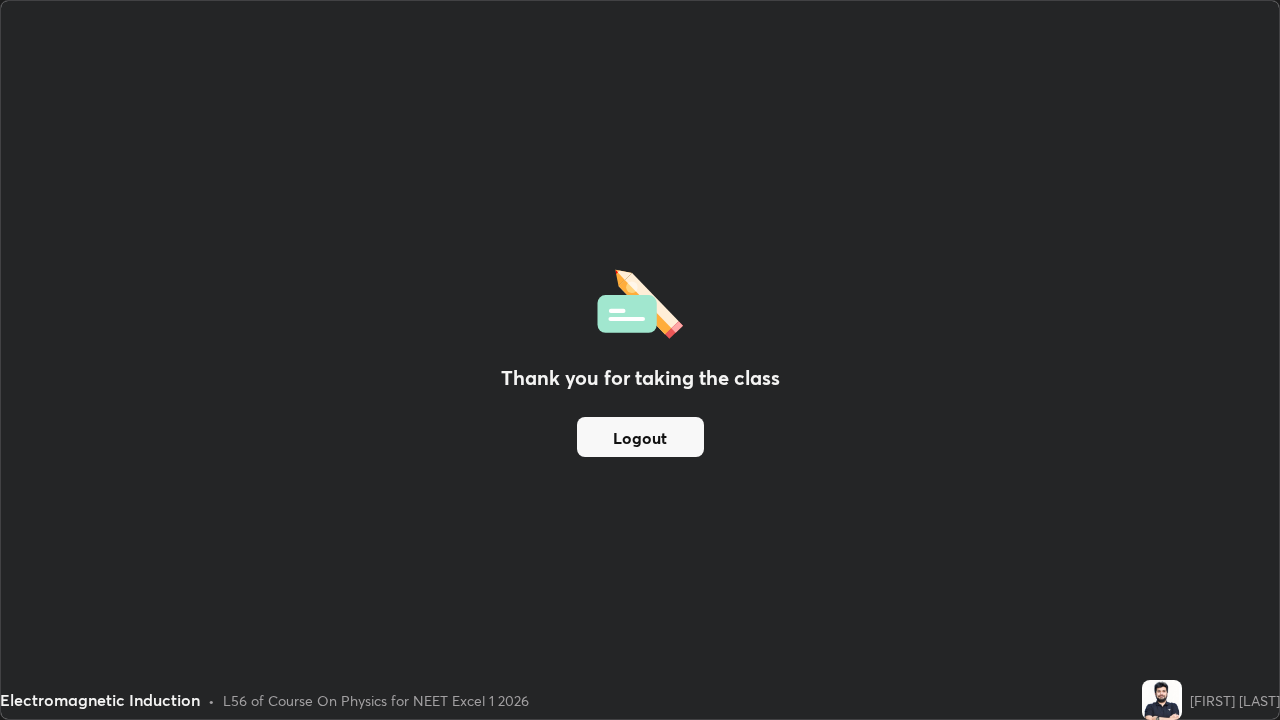click on "Logout" at bounding box center (640, 437) 